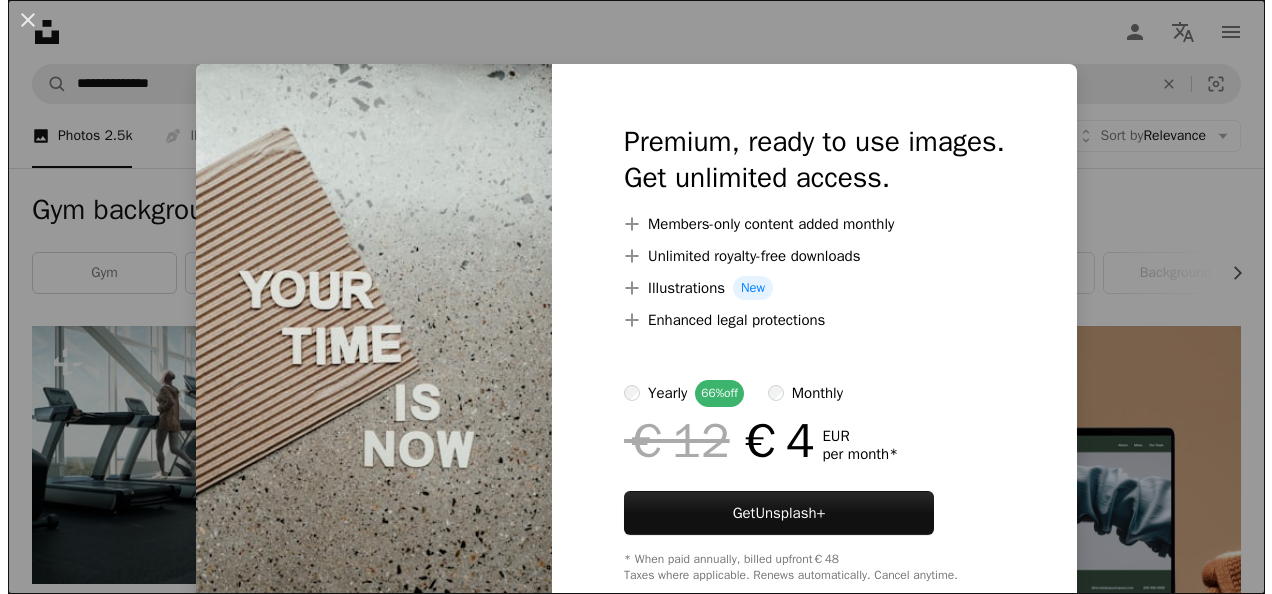 scroll, scrollTop: 4345, scrollLeft: 0, axis: vertical 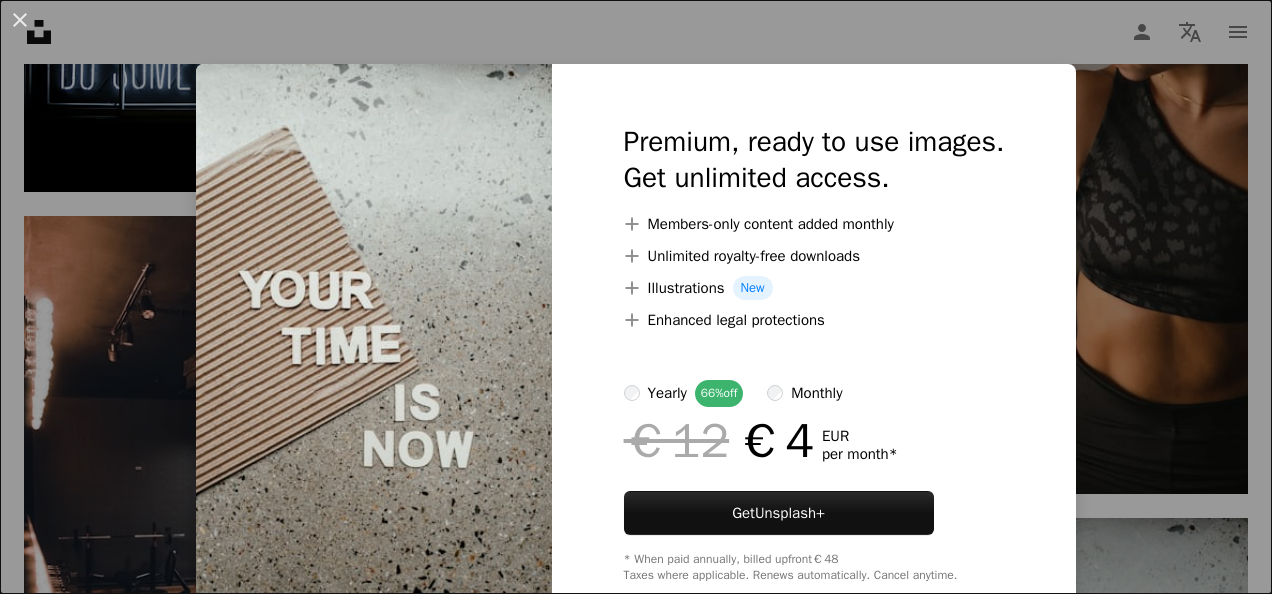 click on "An X shape Premium, ready to use images. Get unlimited access. A plus sign Members-only content added monthly A plus sign Unlimited royalty-free downloads A plus sign Illustrations  New A plus sign Enhanced legal protections yearly 66%  off monthly €12   €4 EUR per month * Get  Unsplash+ * When paid annually, billed upfront  €48 Taxes where applicable. Renews automatically. Cancel anytime." at bounding box center (636, 297) 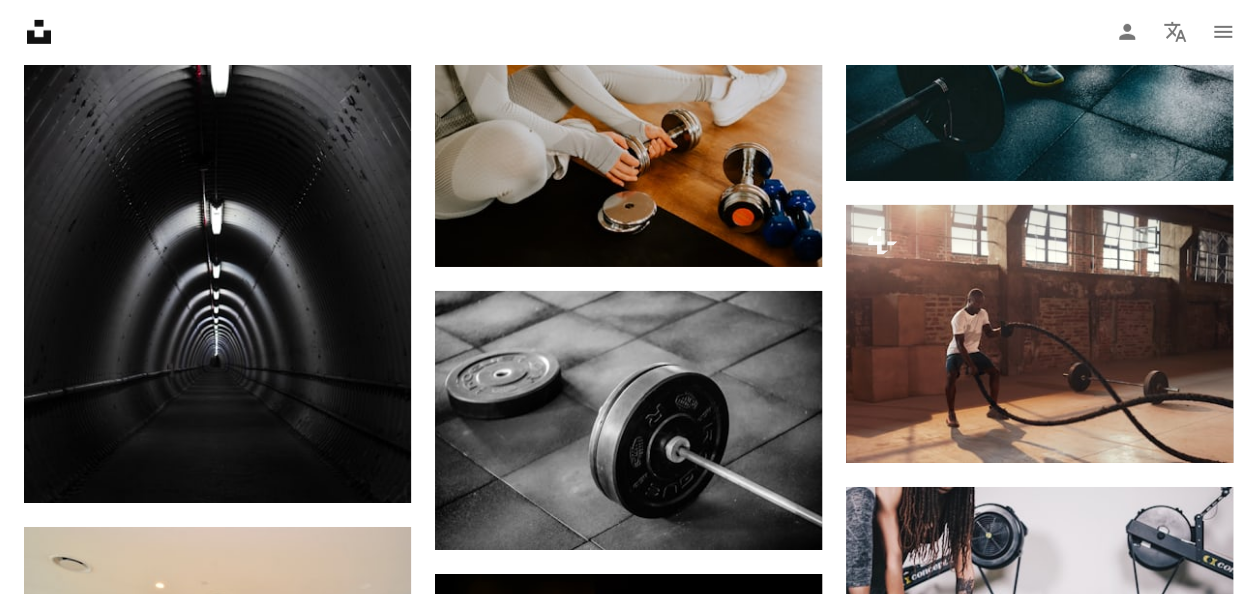 scroll, scrollTop: 7029, scrollLeft: 0, axis: vertical 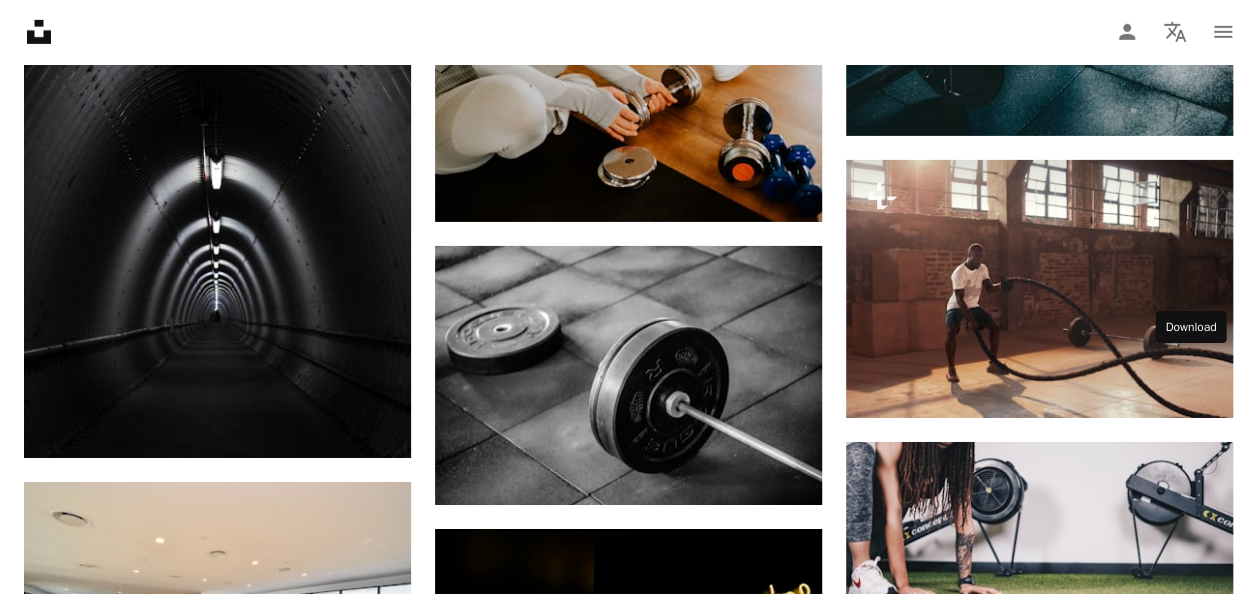 click on "Arrow pointing down" 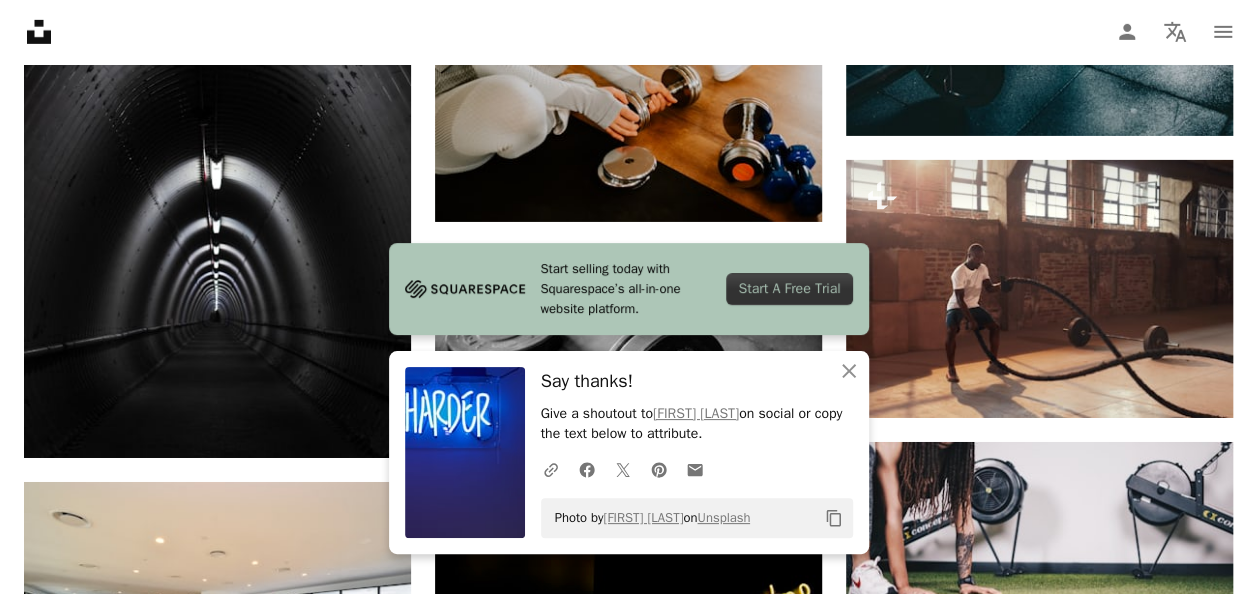 click on "A heart A plus sign [FIRST] [LAST] Arrow pointing down A heart A plus sign [FIRST] Available for hire A checkmark inside of a circle Arrow pointing down A heart A plus sign [FIRST] Available for hire A checkmark inside of a circle Arrow pointing down A heart A plus sign [FIRST] Available for hire A checkmark inside of a circle Arrow pointing down Plus sign for Unsplash+ A heart A plus sign [FIRST] For Unsplash+ A lock Purchase A heart A plus sign [FIRST] Arrow pointing down A heart A plus sign [FIRST] Available for hire A checkmark inside of a circle Arrow pointing down A heart A plus sign [FIRST] Available for hire A checkmark inside of a circle Arrow pointing down A heart A plus sign [FIRST] Arrow pointing down A heart A plus sign [FIRST] Arrow pointing down A heart A plus sign [FIRST] Available for hire A checkmark inside of a circle Arrow pointing down Take your designs to the next level. Start a free trial A heart A plus sign [FIRST] [LAST] Arrow pointing down" at bounding box center [628, -1016] 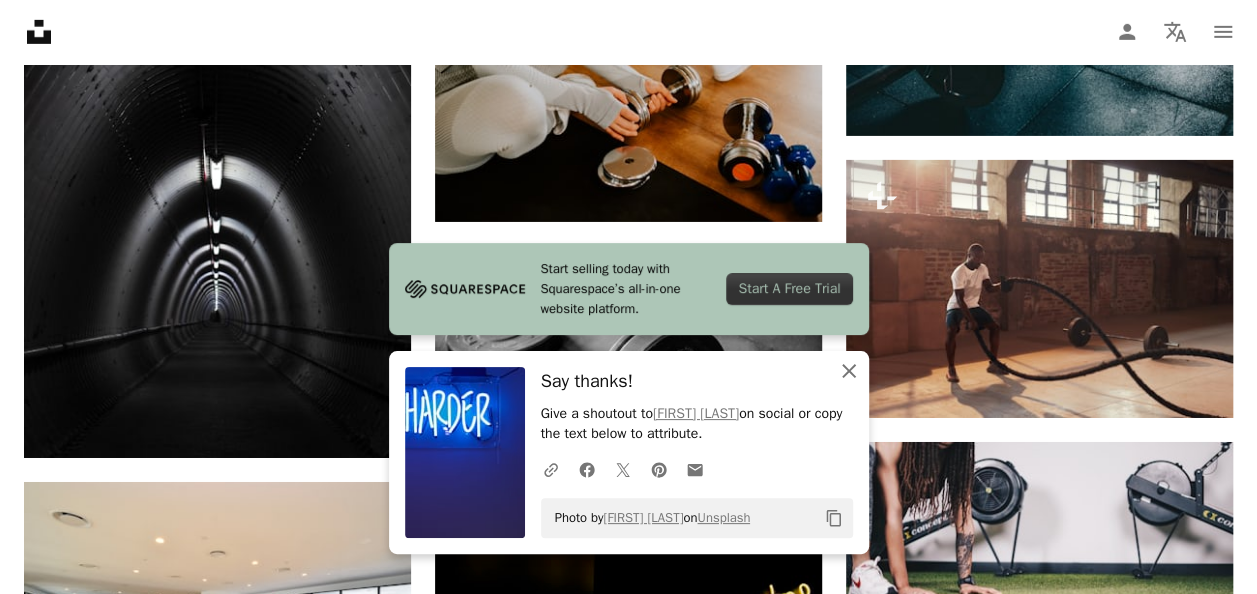 click on "An X shape" 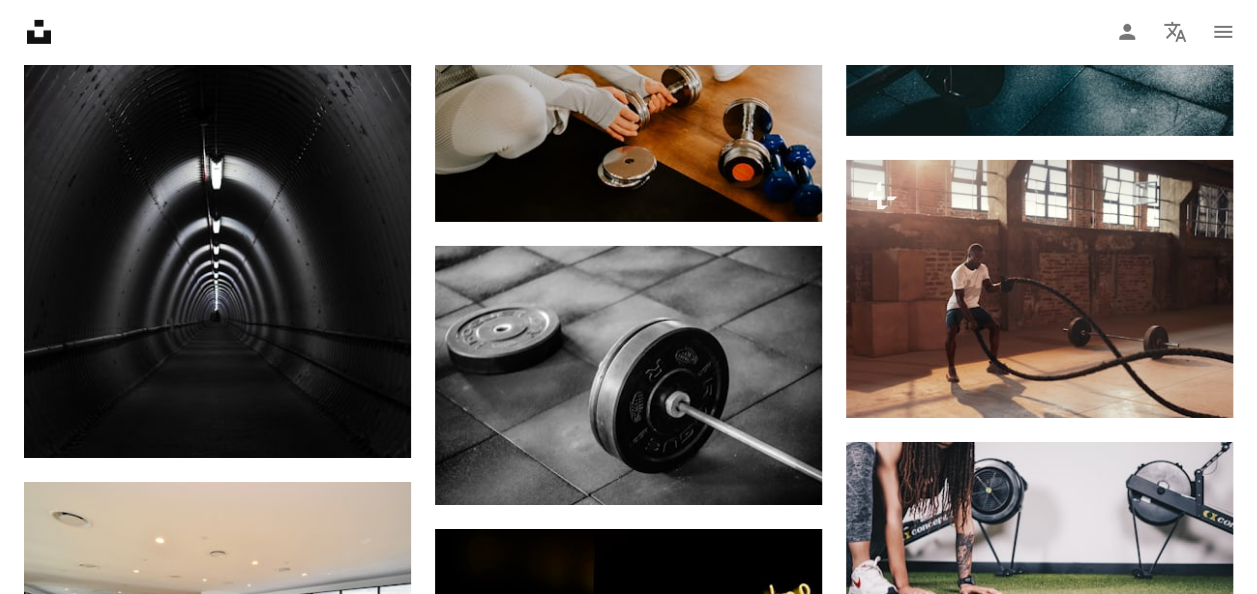 scroll, scrollTop: 7362, scrollLeft: 0, axis: vertical 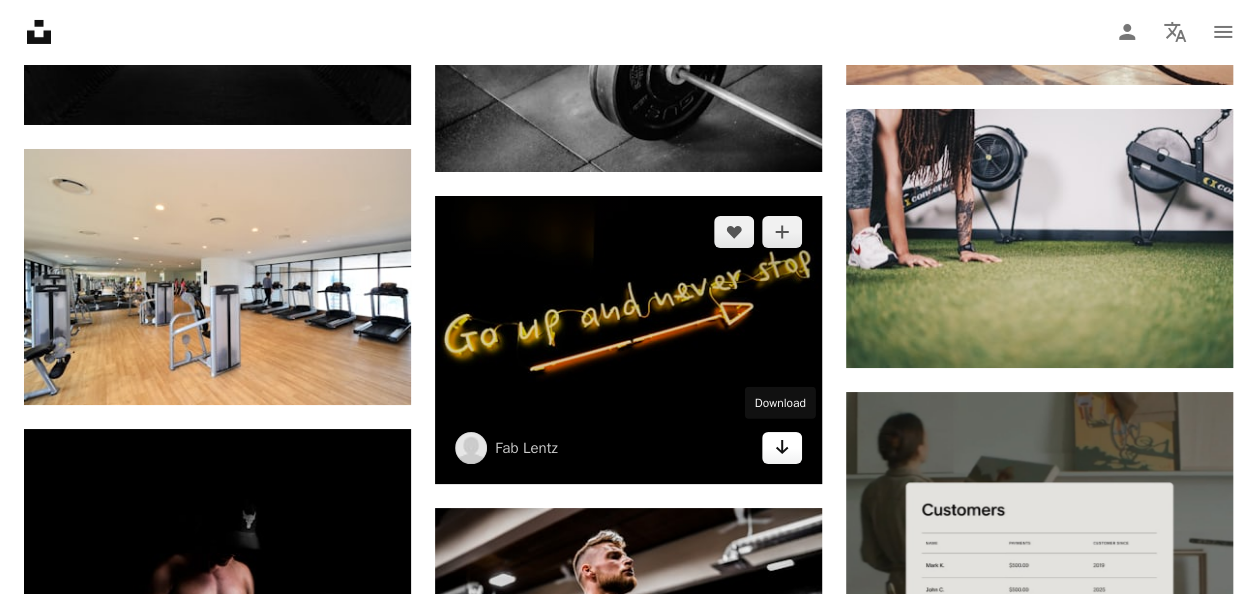 click on "Arrow pointing down" 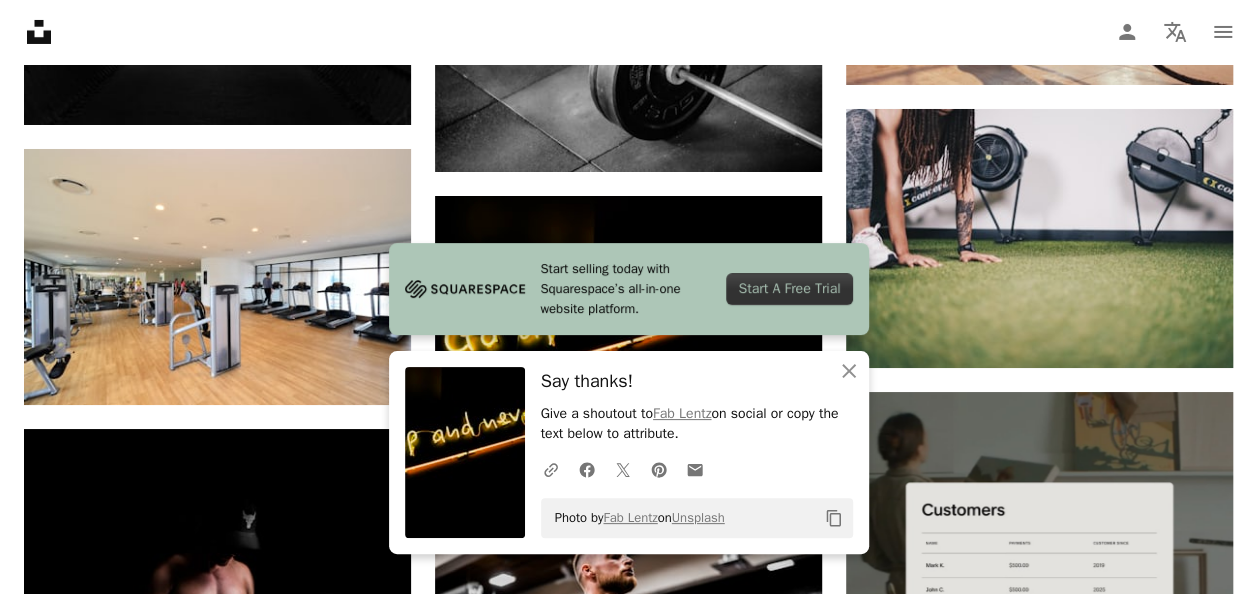 click on "A heart A plus sign [FIRST] [LAST] Arrow pointing down A heart A plus sign [FIRST] Available for hire A checkmark inside of a circle Arrow pointing down A heart A plus sign [FIRST] Available for hire A checkmark inside of a circle Arrow pointing down A heart A plus sign [FIRST] Available for hire A checkmark inside of a circle Arrow pointing down Plus sign for Unsplash+ A heart A plus sign [FIRST] For Unsplash+ A lock Purchase A heart A plus sign [FIRST] Arrow pointing down A heart A plus sign [FIRST] Available for hire A checkmark inside of a circle Arrow pointing down A heart A plus sign [FIRST] Available for hire A checkmark inside of a circle Arrow pointing down A heart A plus sign [FIRST] Arrow pointing down A heart A plus sign [FIRST] Arrow pointing down A heart A plus sign [FIRST] Available for hire A checkmark inside of a circle Arrow pointing down Take your designs to the next level. Start a free trial A heart A plus sign [FIRST] [LAST] Arrow pointing down" at bounding box center [628, -1349] 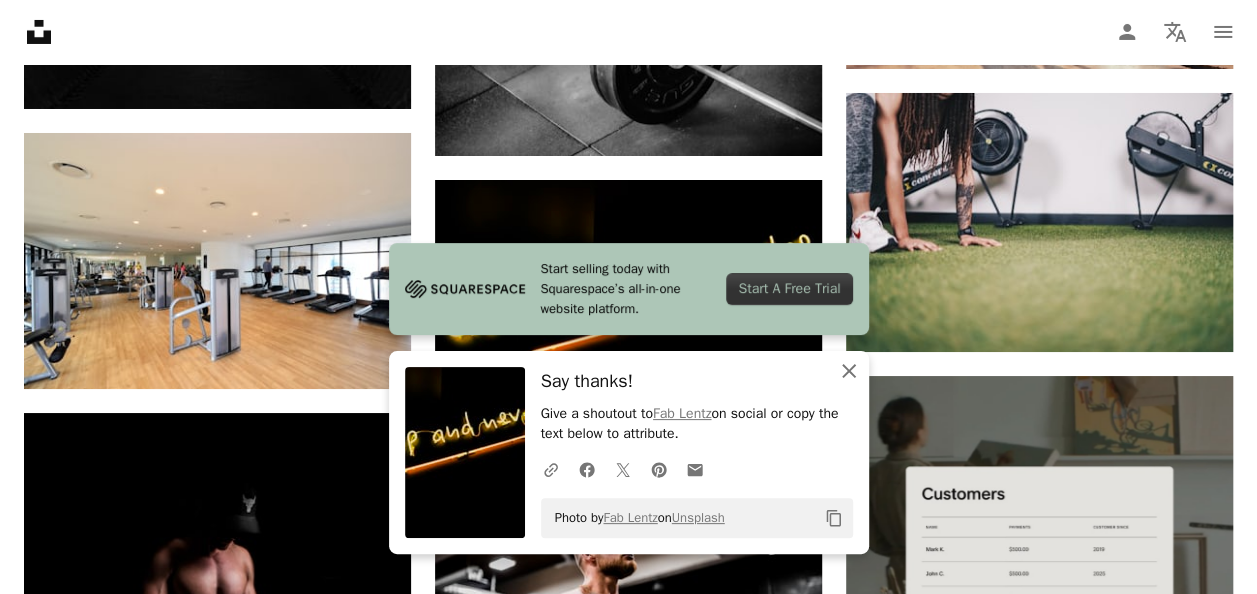 click 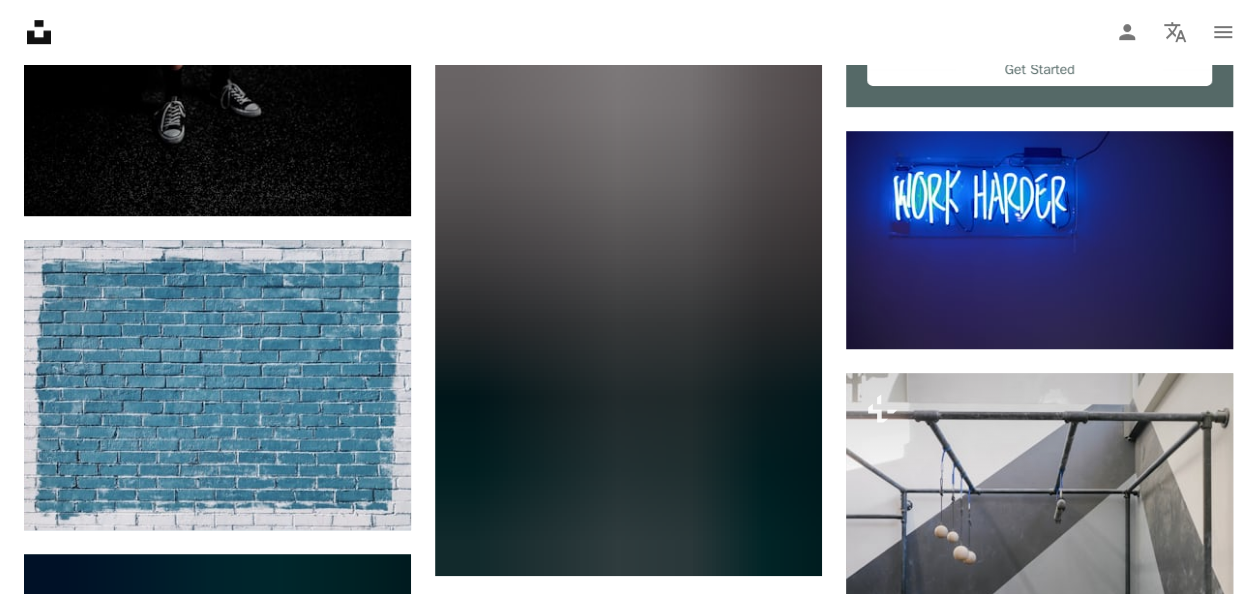 scroll, scrollTop: 8167, scrollLeft: 0, axis: vertical 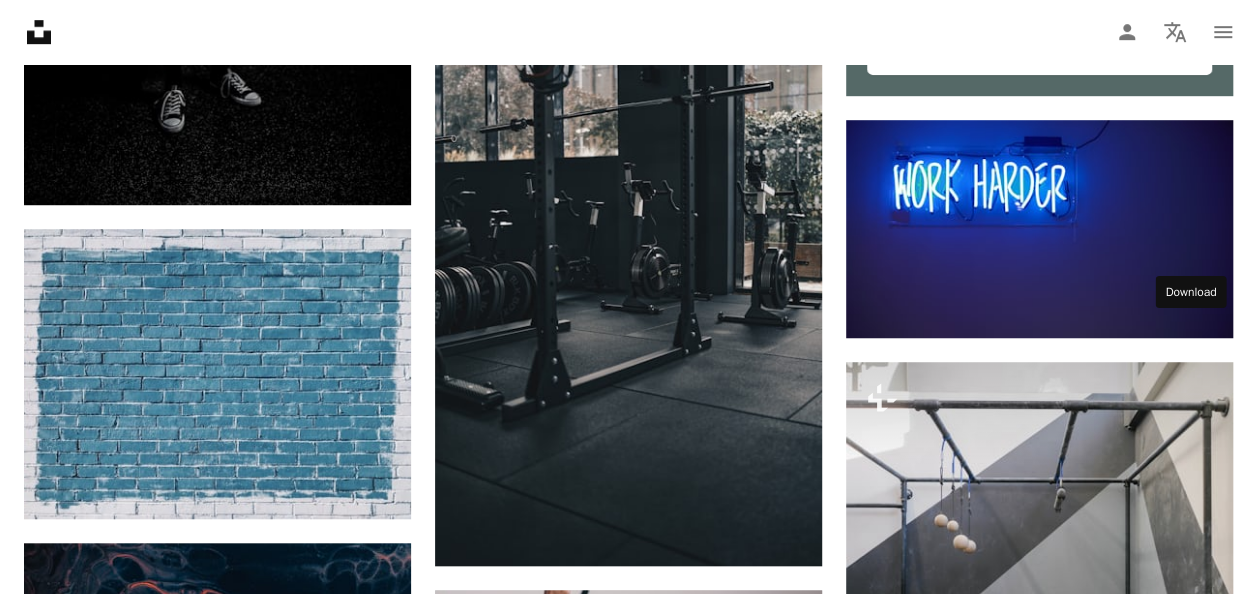 click on "Arrow pointing down" 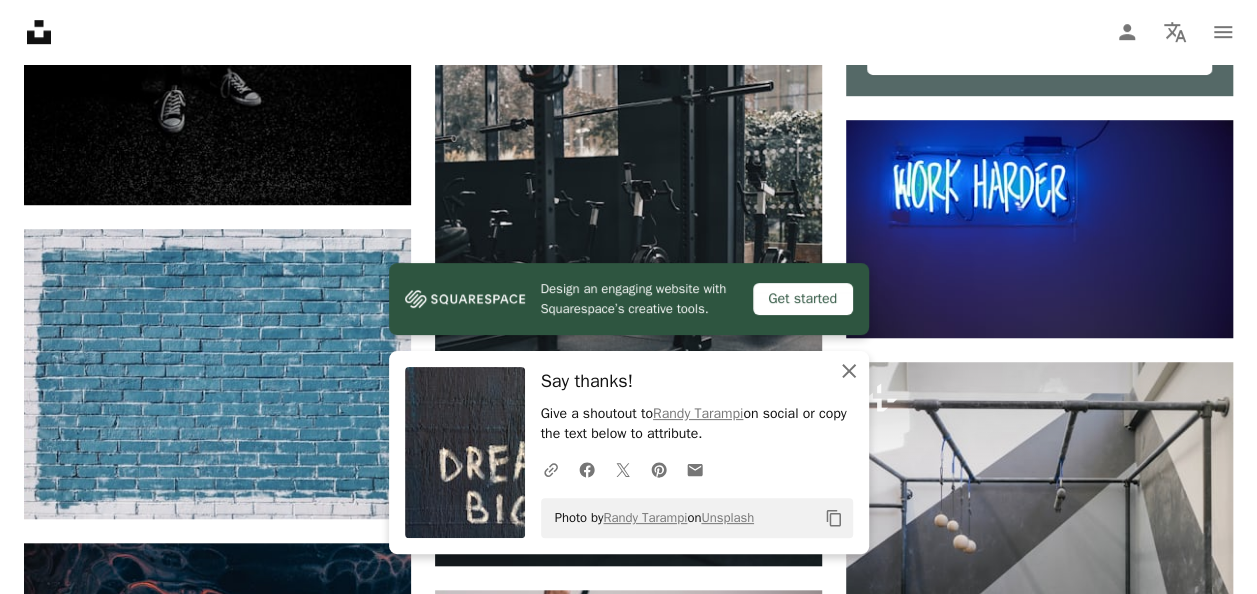 click on "An X shape" 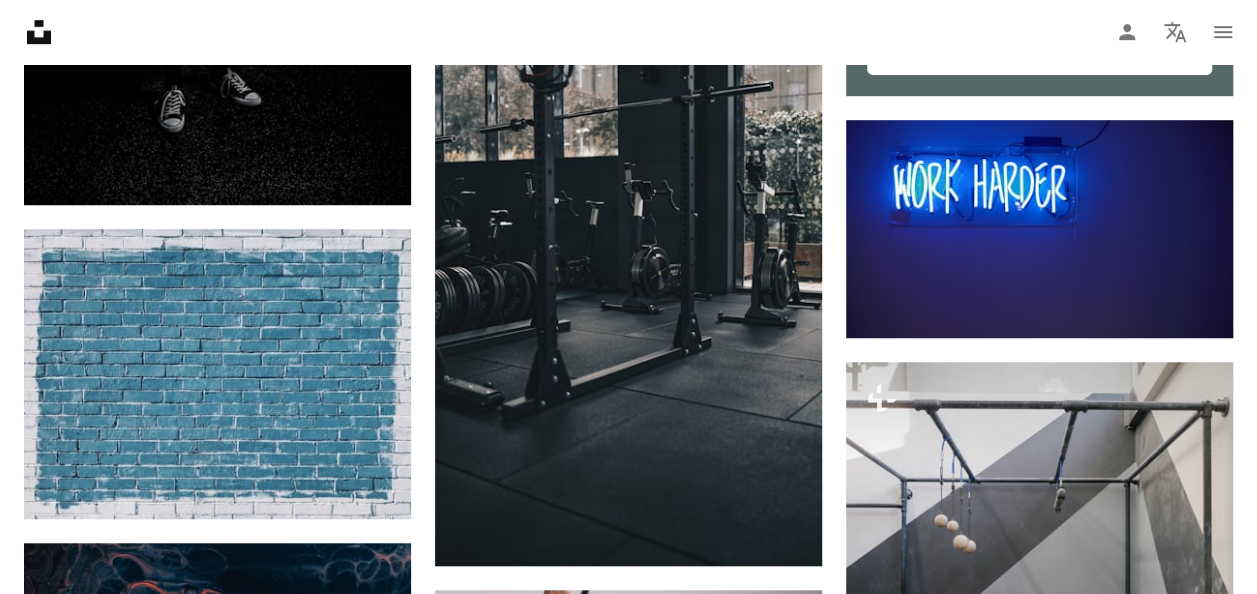 click on "A heart A plus sign [FIRST] [LAST] Arrow pointing down A heart A plus sign [FIRST] Available for hire A checkmark inside of a circle Arrow pointing down A heart A plus sign [FIRST] Available for hire A checkmark inside of a circle Arrow pointing down A heart A plus sign [FIRST] Available for hire A checkmark inside of a circle Arrow pointing down Plus sign for Unsplash+ A heart A plus sign [FIRST] For Unsplash+ A lock Purchase A heart A plus sign [FIRST] Arrow pointing down A heart A plus sign [FIRST] Available for hire A checkmark inside of a circle Arrow pointing down A heart A plus sign [FIRST] Available for hire A checkmark inside of a circle Arrow pointing down A heart A plus sign [FIRST] Arrow pointing down A heart A plus sign [FIRST] Arrow pointing down A heart A plus sign [FIRST] Available for hire A checkmark inside of a circle Arrow pointing down Take your designs to the next level. Start a free trial A heart A plus sign [FIRST] [LAST] Arrow pointing down" at bounding box center [628, -873] 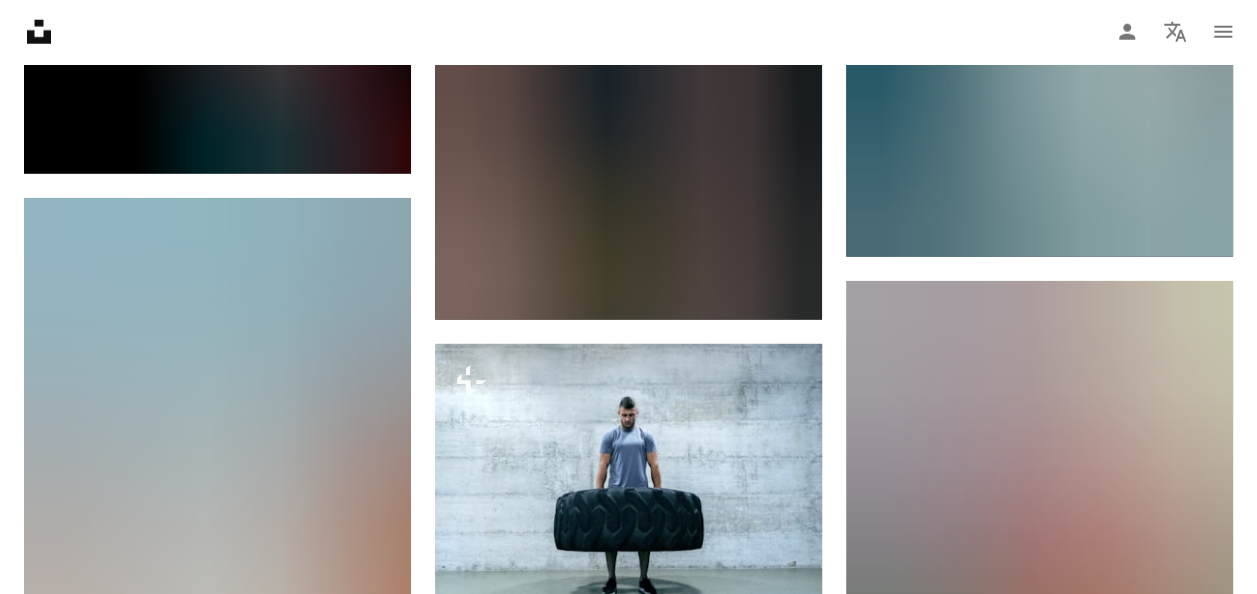 scroll, scrollTop: 21608, scrollLeft: 0, axis: vertical 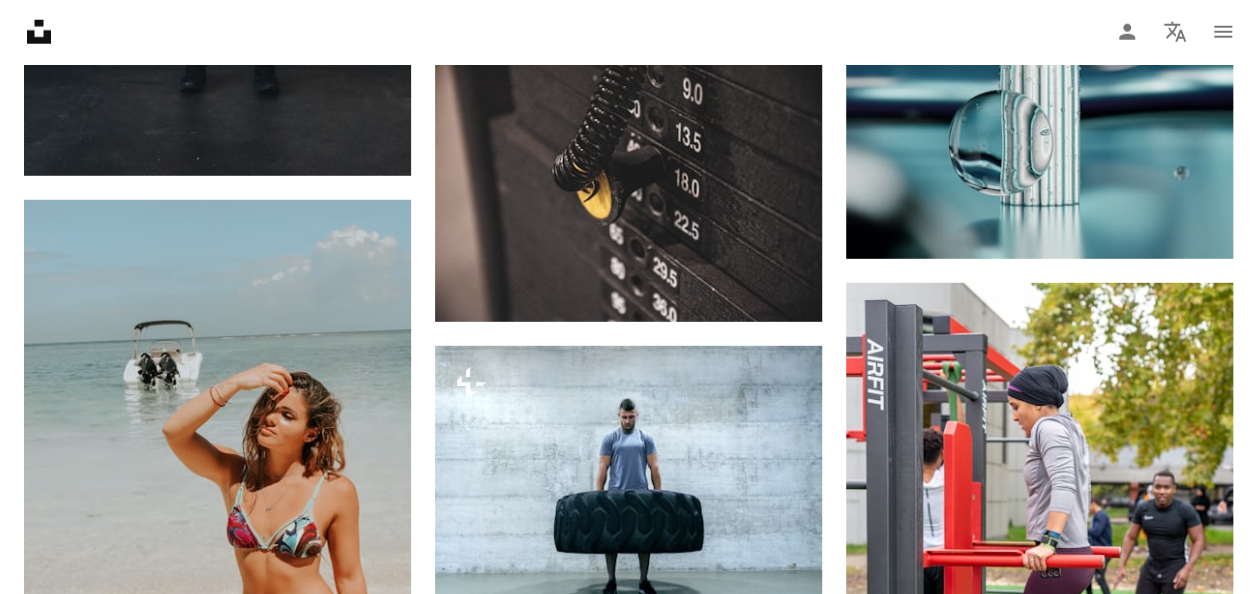 click on "Arrow pointing down" at bounding box center (1193, 1649) 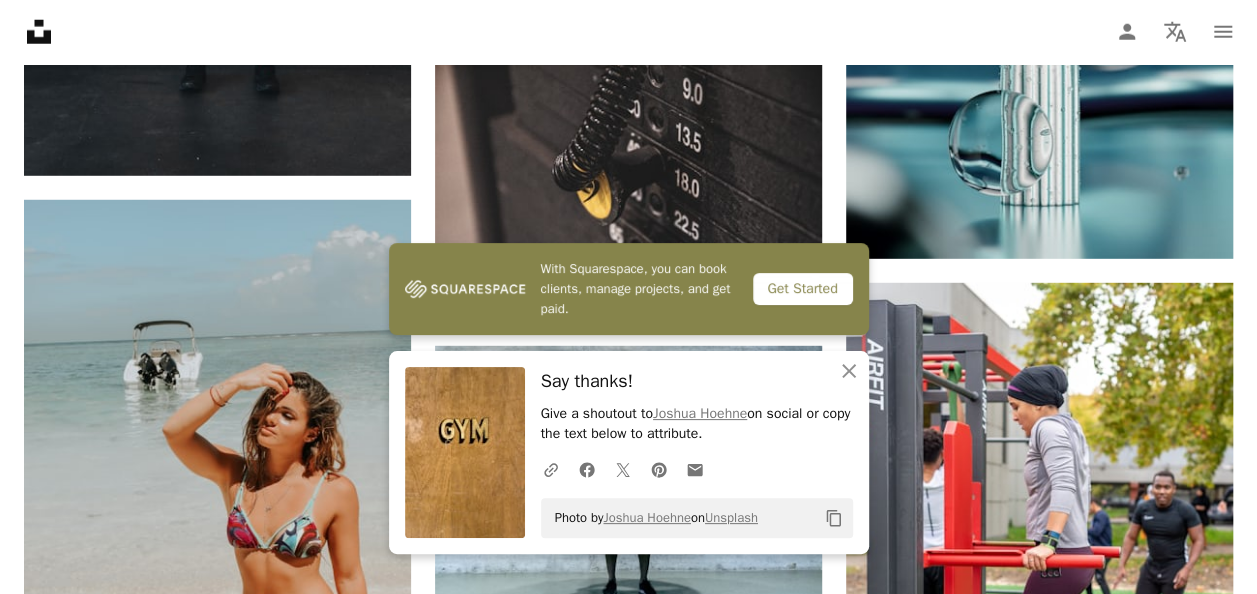 click on "A heart A plus sign [FIRST] [LAST] Arrow pointing down A heart A plus sign [FIRST] Available for hire A checkmark inside of a circle Arrow pointing down A heart A plus sign [FIRST] Available for hire A checkmark inside of a circle Arrow pointing down A heart A plus sign [FIRST] Available for hire A checkmark inside of a circle Arrow pointing down Plus sign for Unsplash+ A heart A plus sign [FIRST] For Unsplash+ A lock Purchase A heart A plus sign [FIRST] Arrow pointing down A heart A plus sign [FIRST] Available for hire A checkmark inside of a circle Arrow pointing down A heart A plus sign [FIRST] Available for hire A checkmark inside of a circle Arrow pointing down A heart A plus sign [FIRST] Arrow pointing down A heart A plus sign [FIRST] Arrow pointing down A heart A plus sign [FIRST] Available for hire A checkmark inside of a circle Arrow pointing down Plus sign for Unsplash+ A heart A plus sign [FIRST] For" at bounding box center [628, -8171] 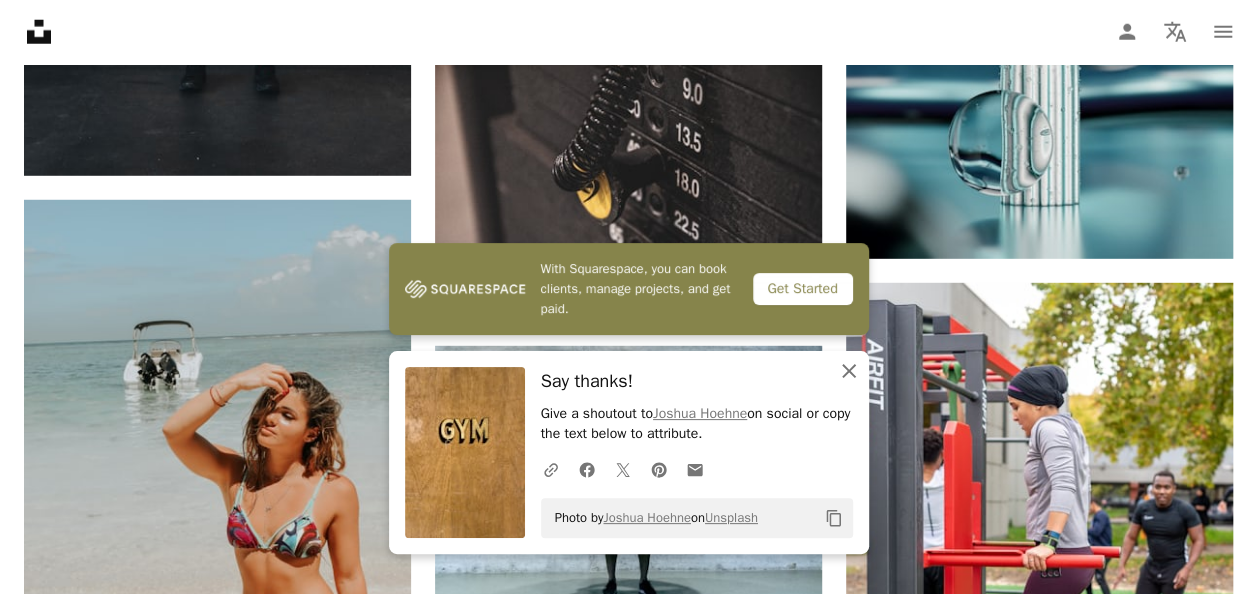 click on "An X shape" 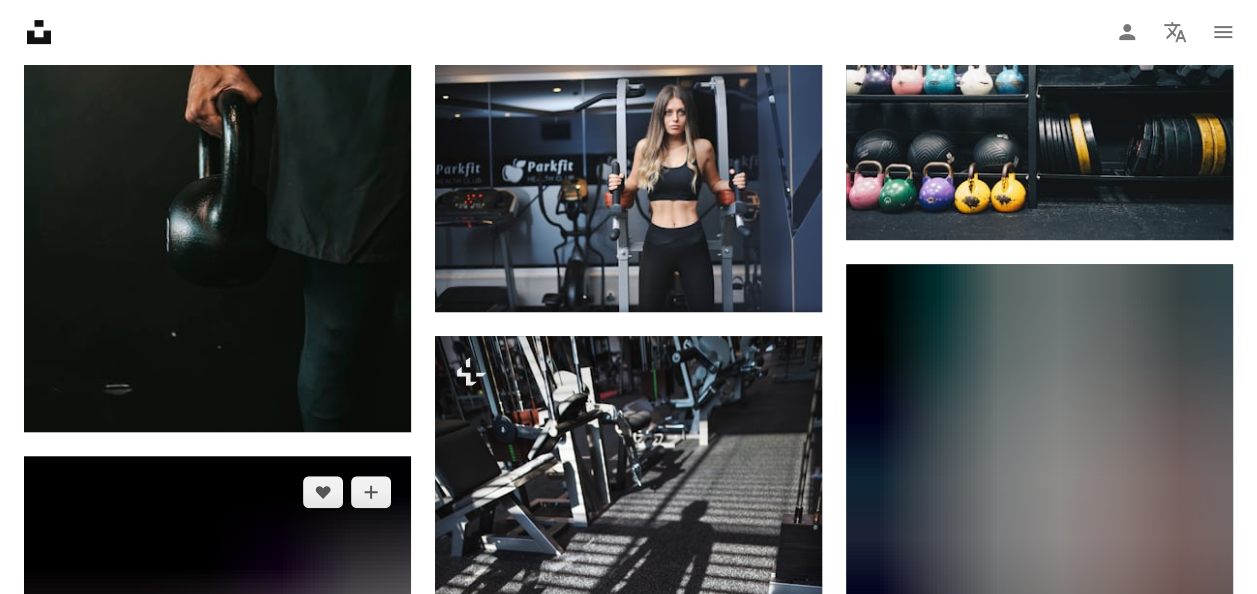 scroll, scrollTop: 26797, scrollLeft: 0, axis: vertical 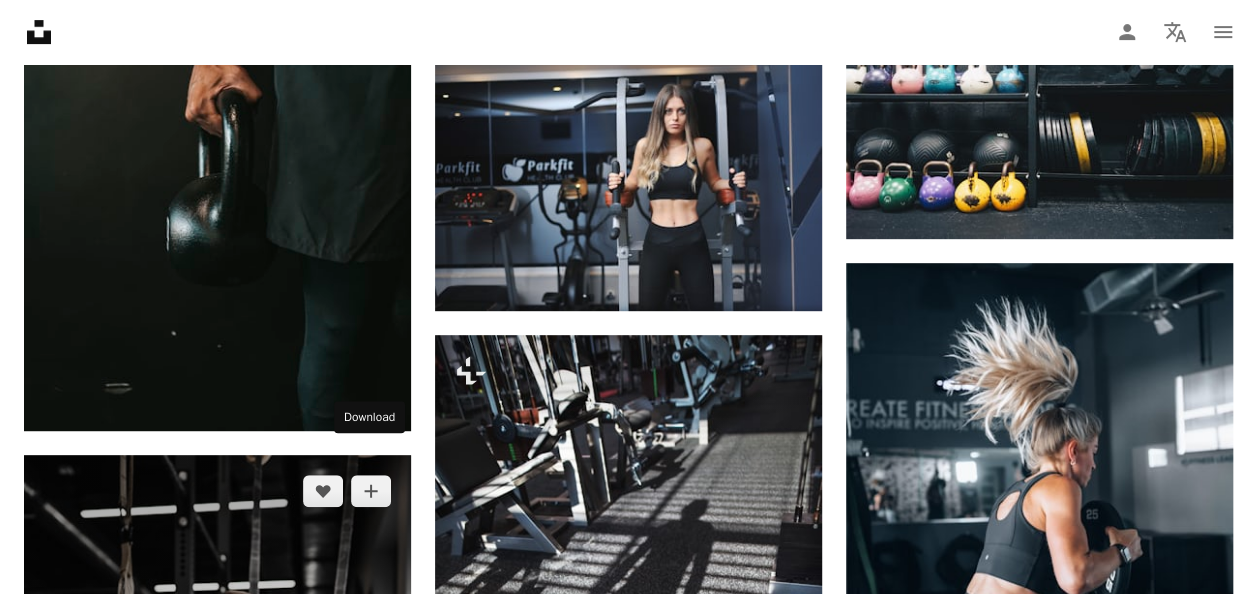 click on "Arrow pointing down" 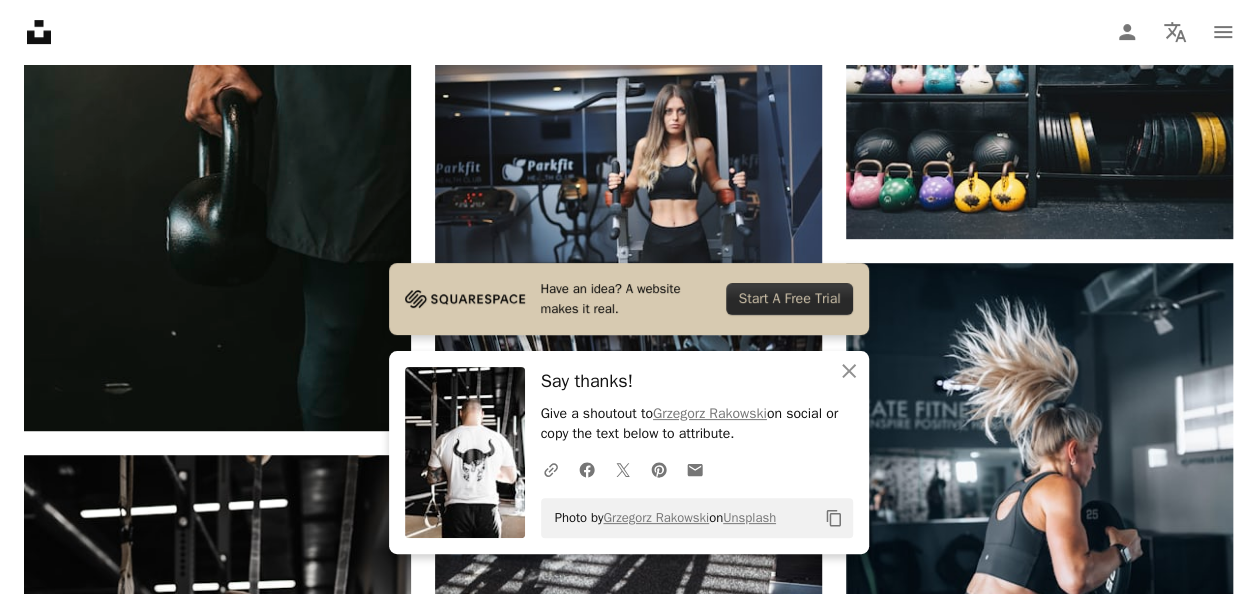 click on "A heart A plus sign [FIRST] [LAST] Arrow pointing down A heart A plus sign [FIRST] Available for hire A checkmark inside of a circle Arrow pointing down A heart A plus sign [FIRST] Available for hire A checkmark inside of a circle Arrow pointing down A heart A plus sign [FIRST] Available for hire A checkmark inside of a circle Arrow pointing down Plus sign for Unsplash+ A heart A plus sign [FIRST] For Unsplash+ A lock Purchase A heart A plus sign [FIRST] Arrow pointing down A heart A plus sign [FIRST] Available for hire A checkmark inside of a circle Arrow pointing down A heart A plus sign [FIRST] Available for hire A checkmark inside of a circle Arrow pointing down A heart A plus sign [FIRST] Arrow pointing down A heart A plus sign [FIRST] Arrow pointing down A heart A plus sign [FIRST] Available for hire A checkmark inside of a circle Arrow pointing down Take your designs to the next level. Start a free trial A heart A plus sign [FIRST] [LAST] Arrow pointing down" at bounding box center [628, -9949] 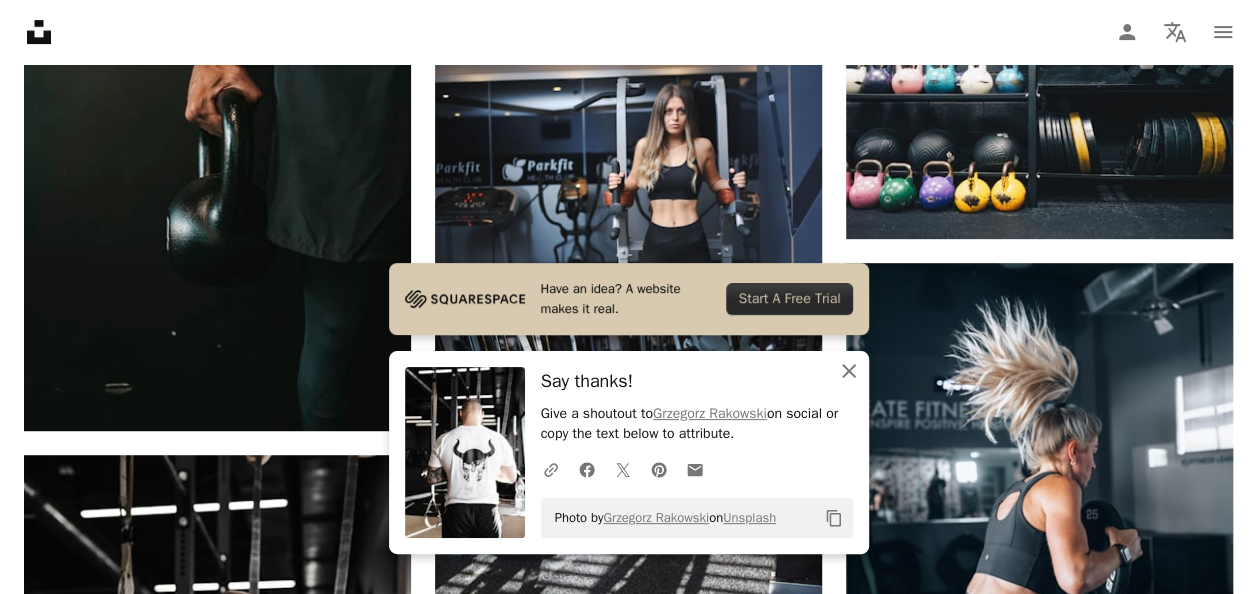 click on "An X shape" 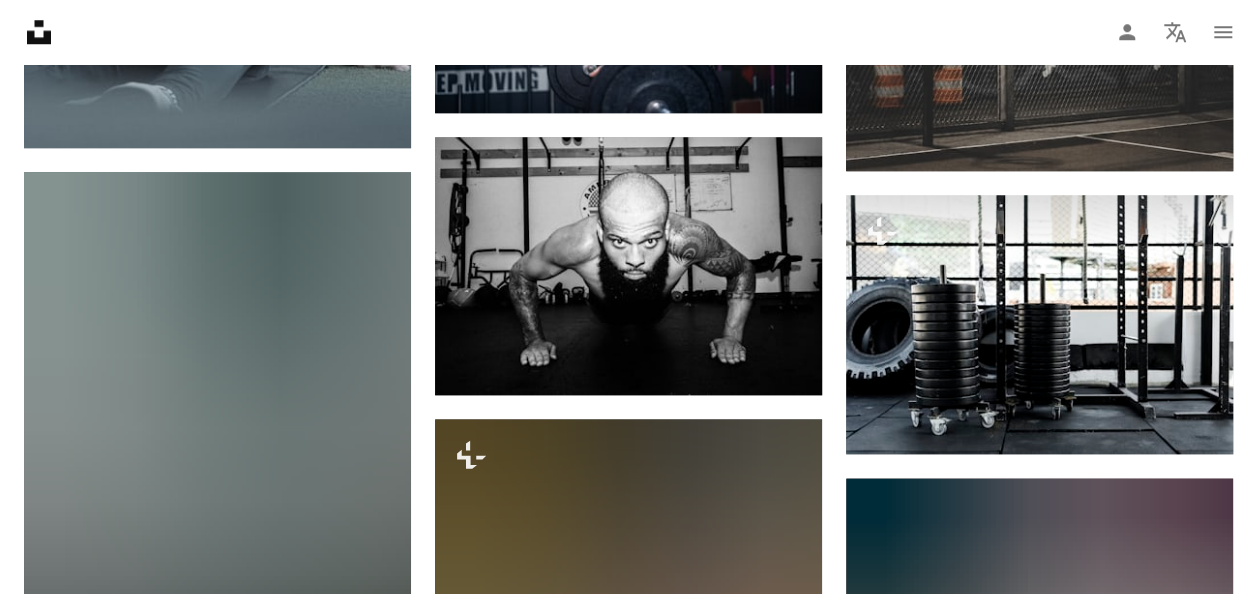 scroll, scrollTop: 31110, scrollLeft: 0, axis: vertical 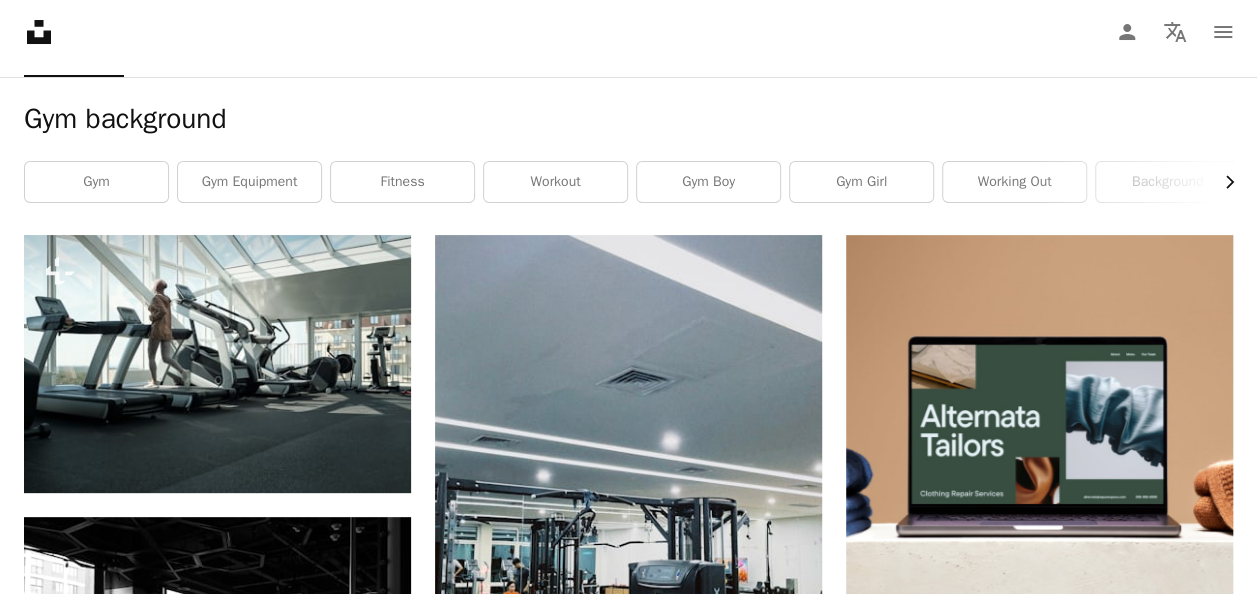 click on "Chevron right" 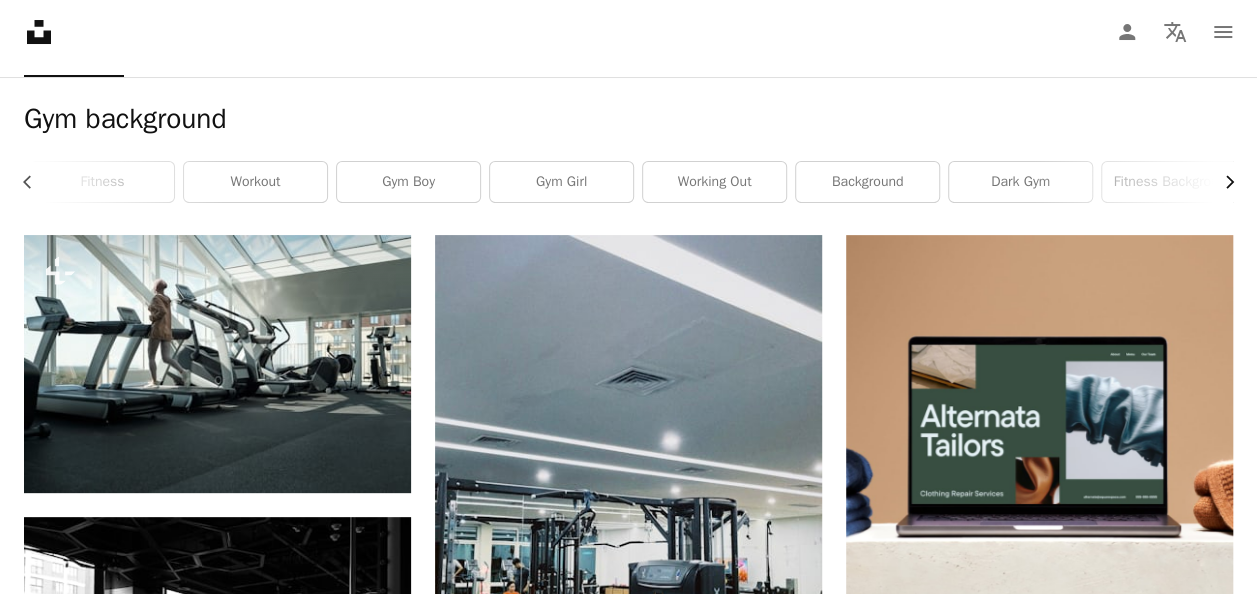 click on "Chevron right" 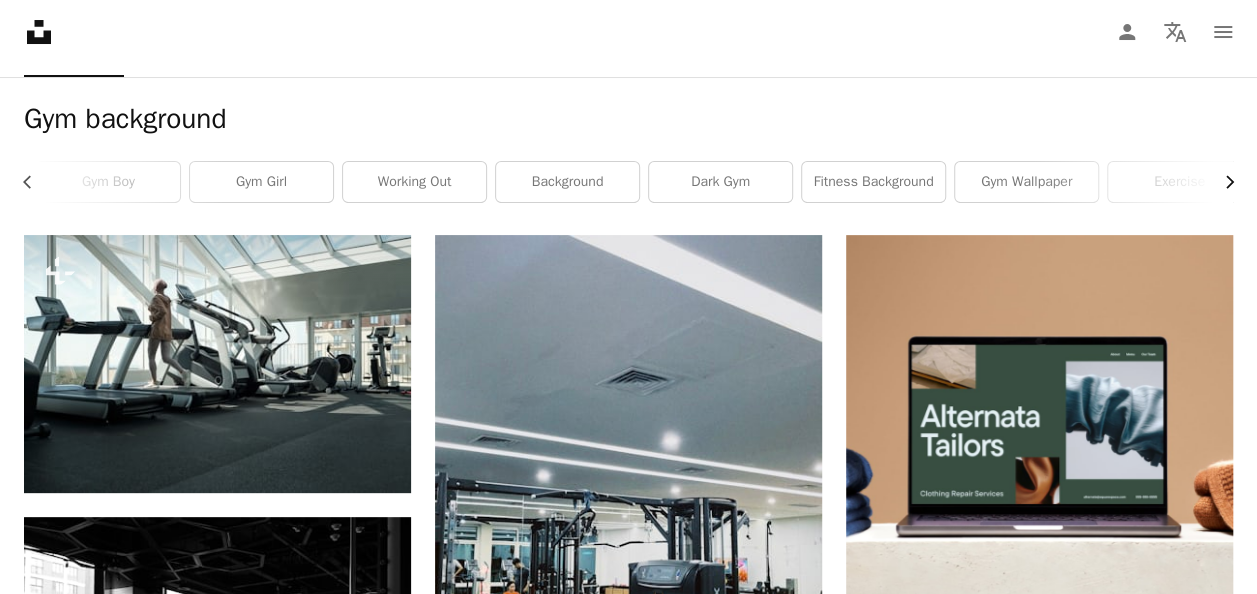 click on "Chevron right" 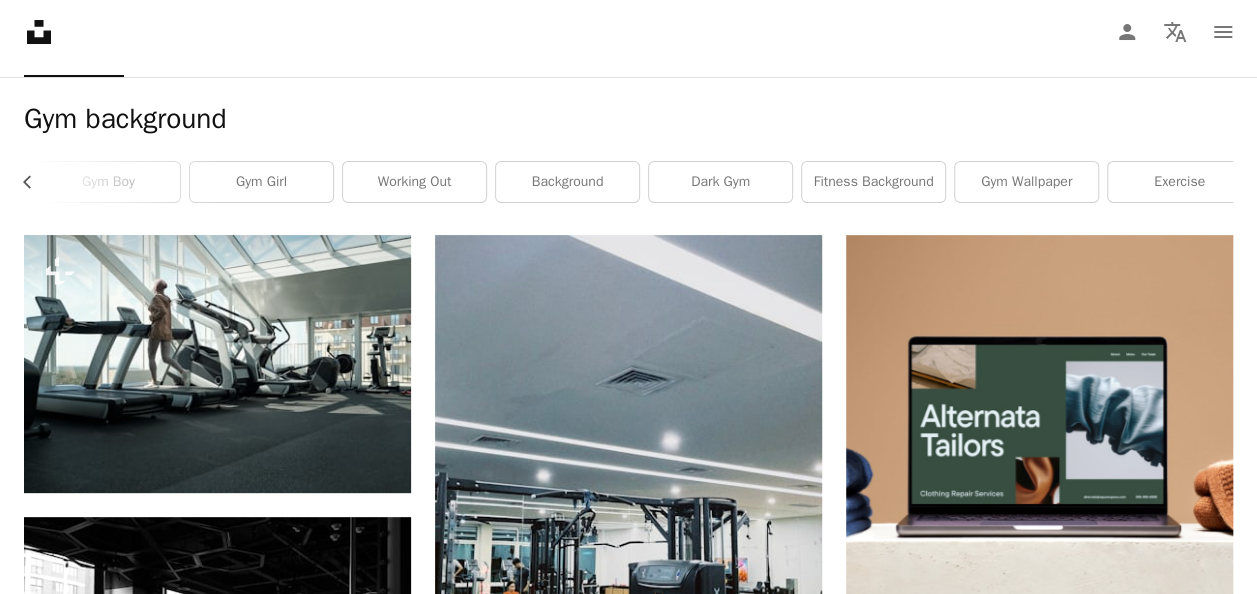 scroll, scrollTop: 0, scrollLeft: 619, axis: horizontal 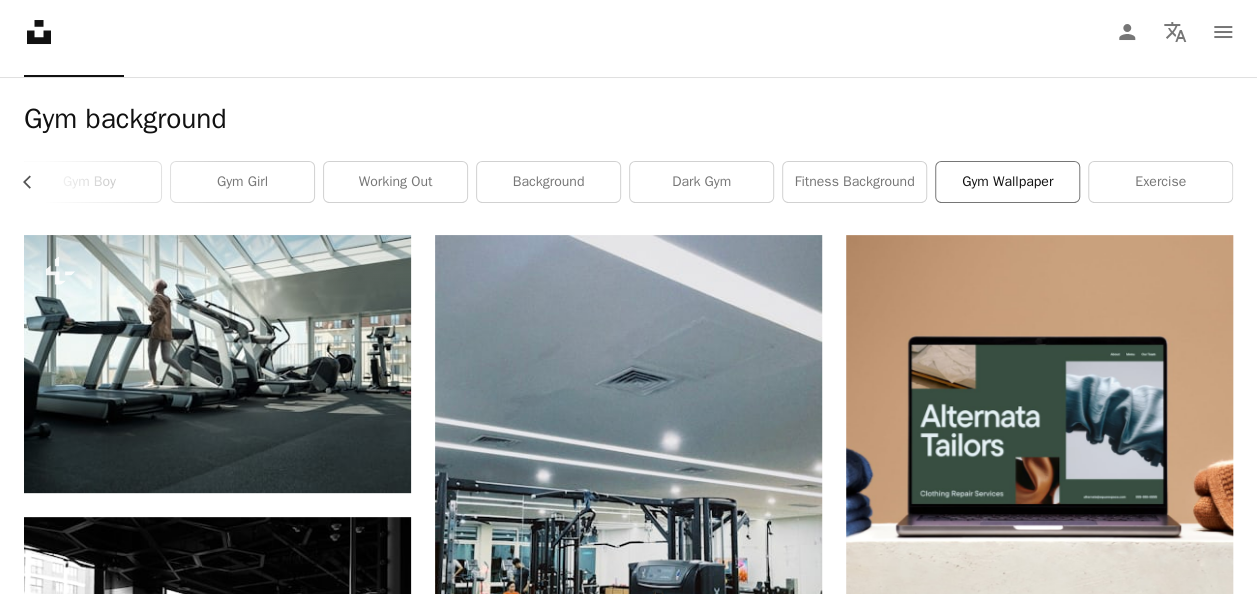 click on "gym wallpaper" at bounding box center [1007, 182] 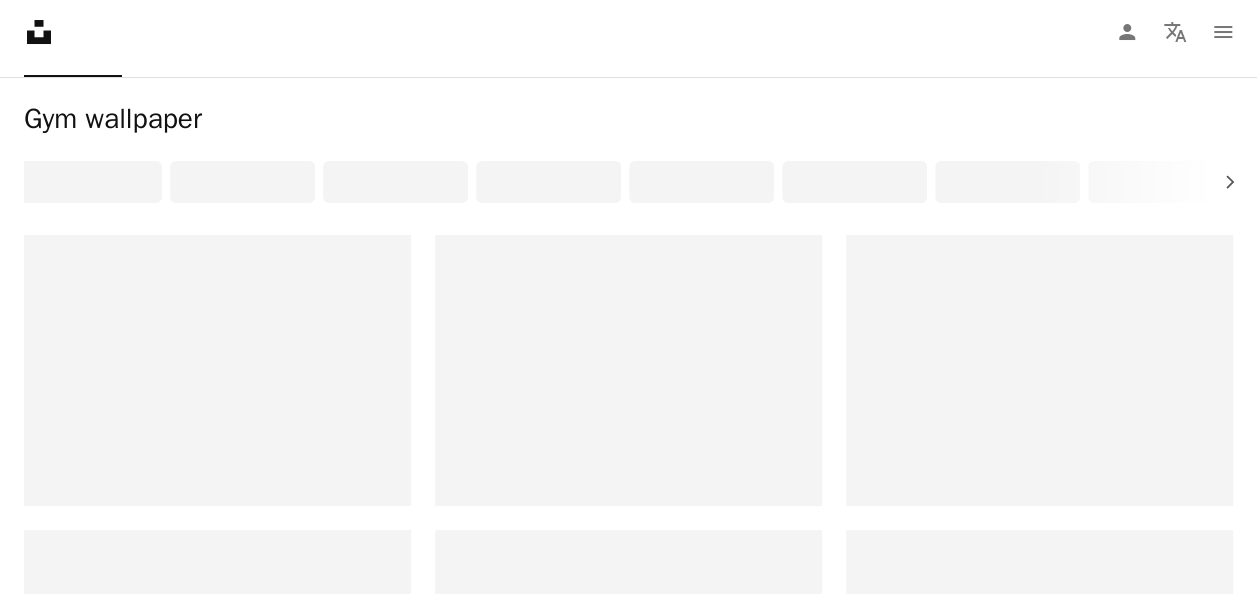 scroll, scrollTop: 0, scrollLeft: 0, axis: both 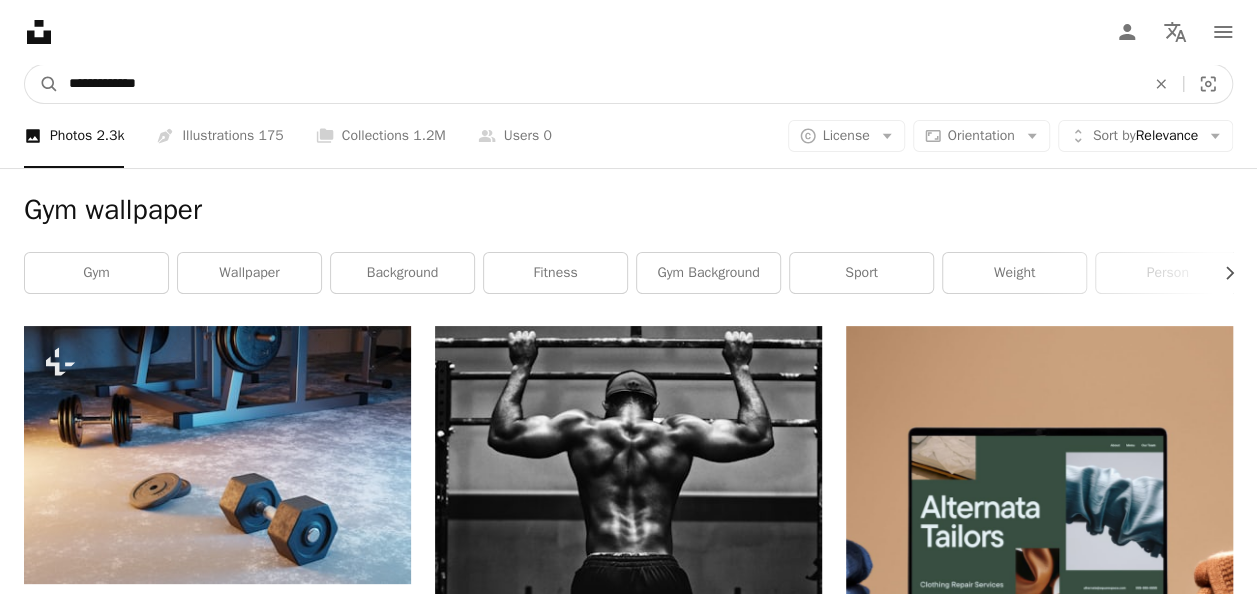 click on "**********" at bounding box center [599, 84] 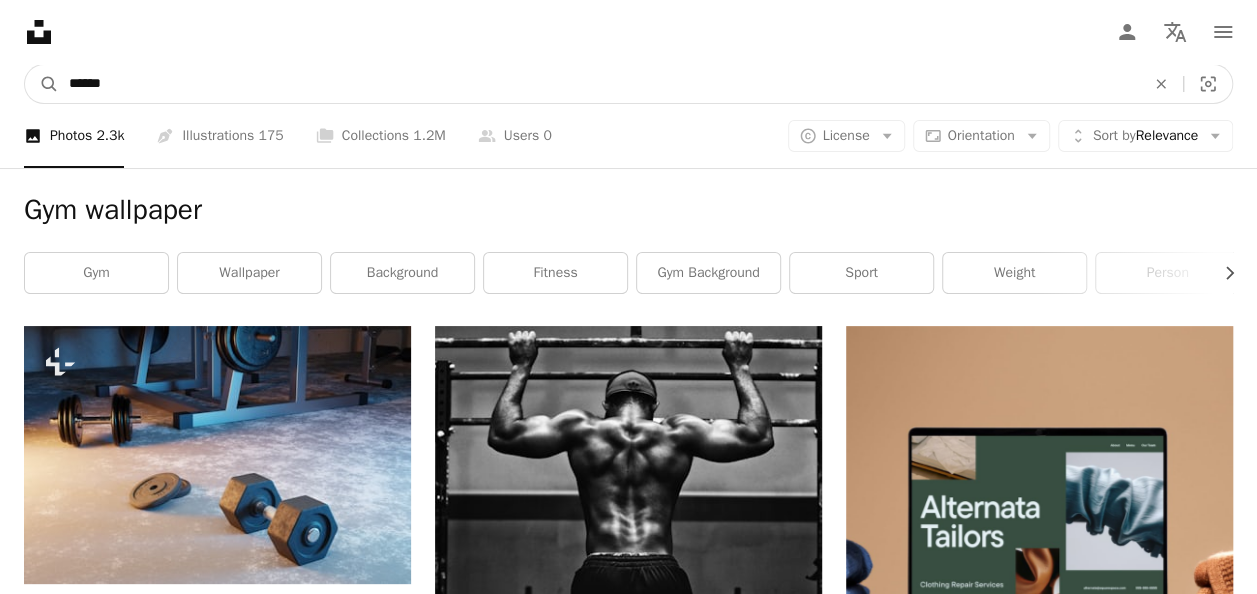 type on "******" 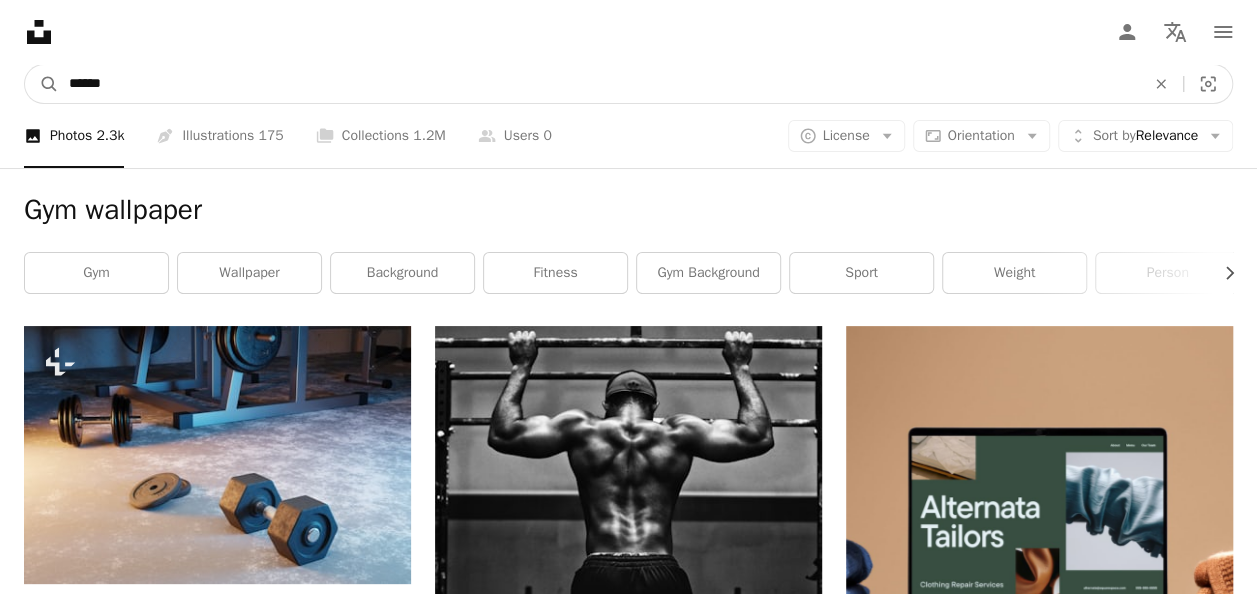 click on "A magnifying glass" at bounding box center (42, 84) 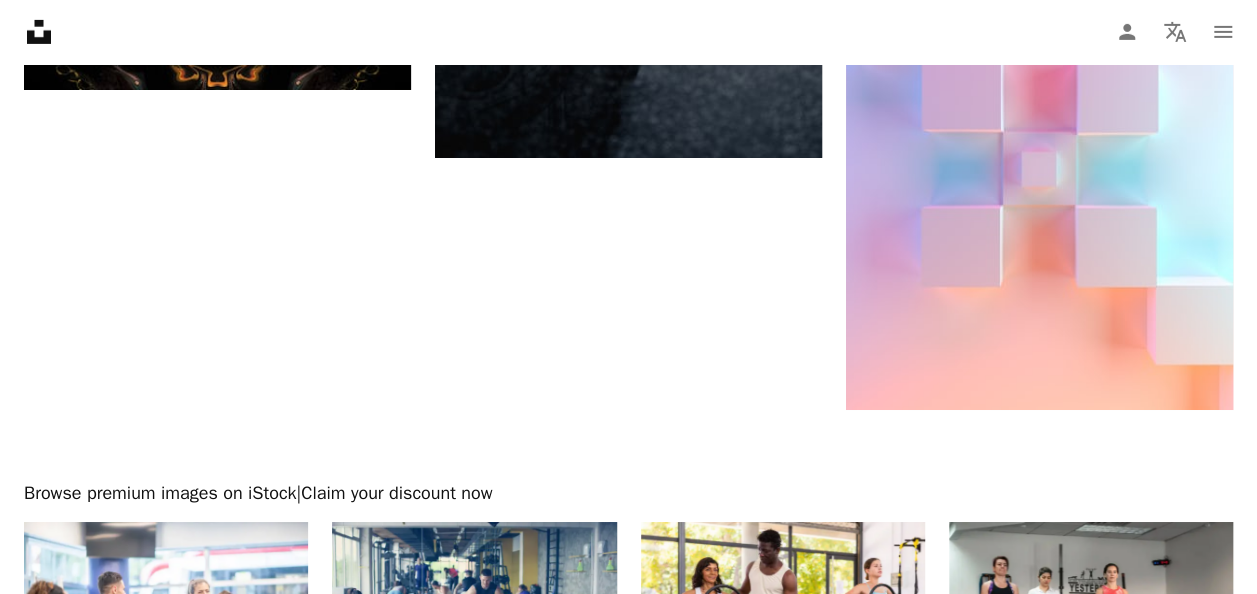 scroll, scrollTop: 3381, scrollLeft: 0, axis: vertical 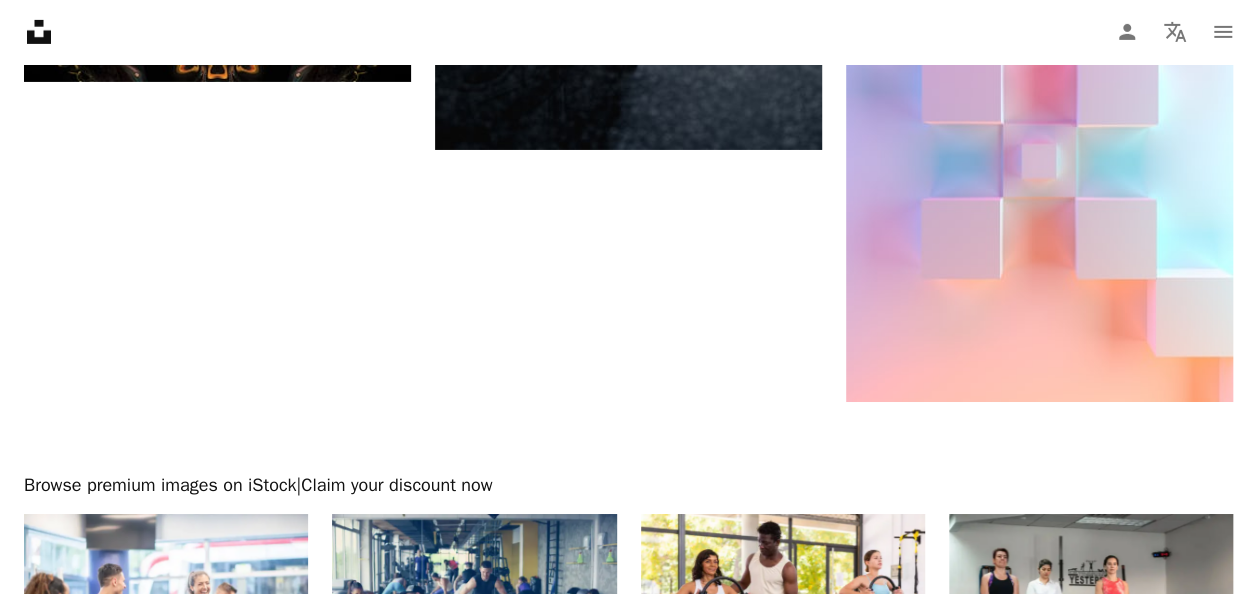 click on "Load more" at bounding box center [628, 1029] 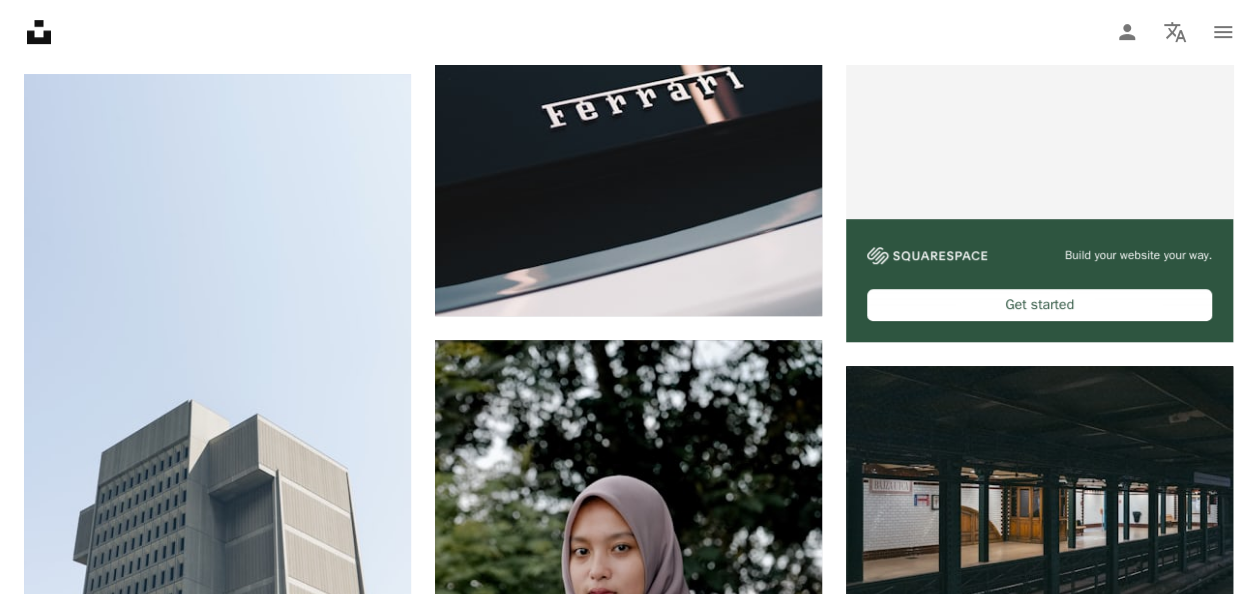 scroll, scrollTop: 0, scrollLeft: 0, axis: both 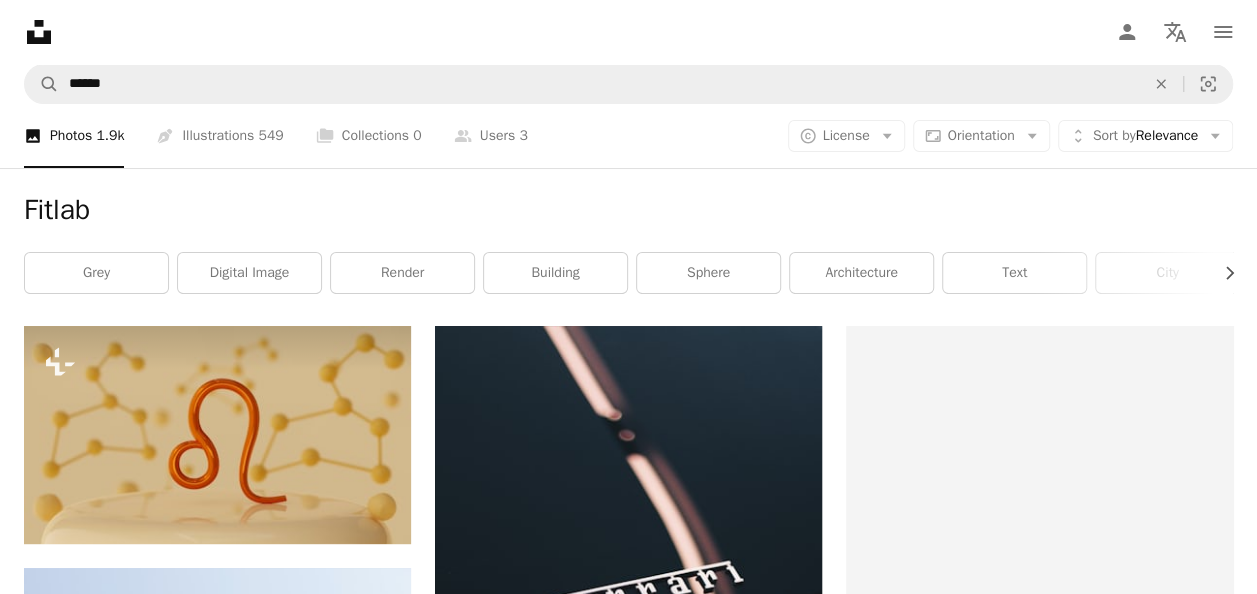 click on "Unsplash logo Unsplash Home A photo Pen Tool A compass A stack of folders Download Person Localization icon navigation menu" at bounding box center [628, 32] 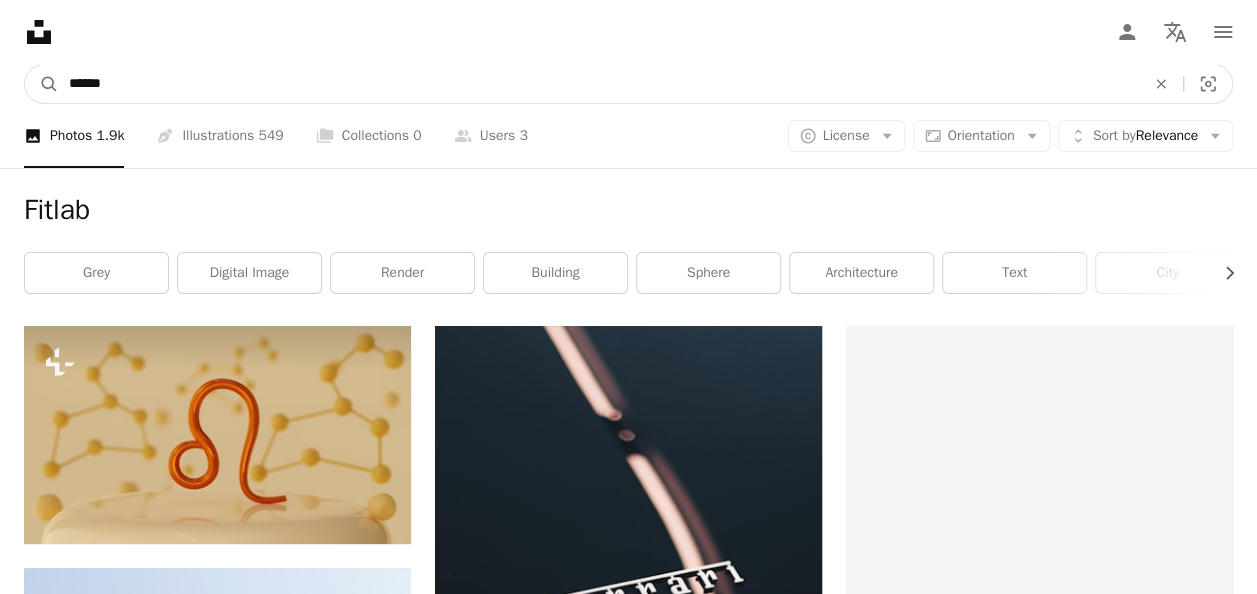 click on "******" at bounding box center (599, 84) 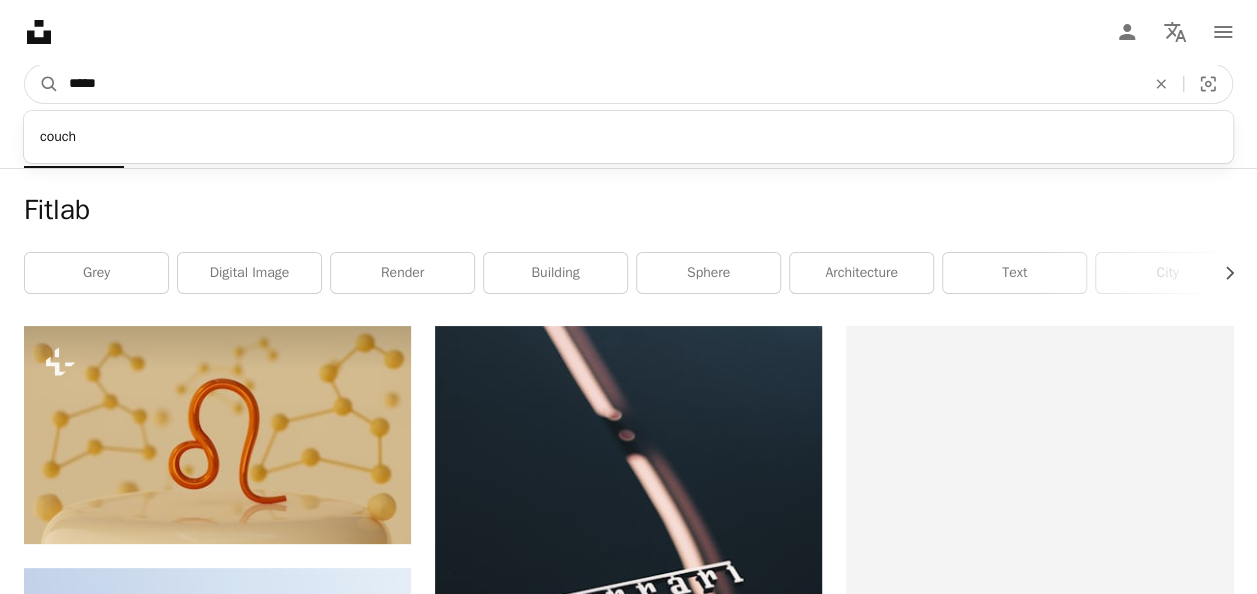 type on "*****" 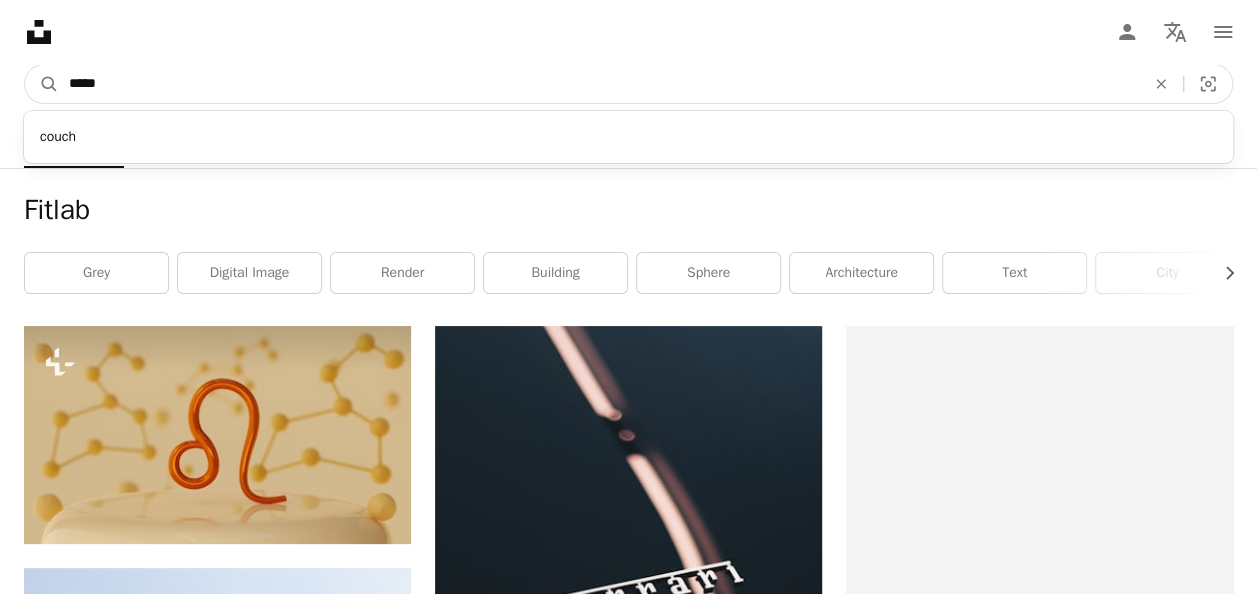 click on "A magnifying glass" at bounding box center [42, 84] 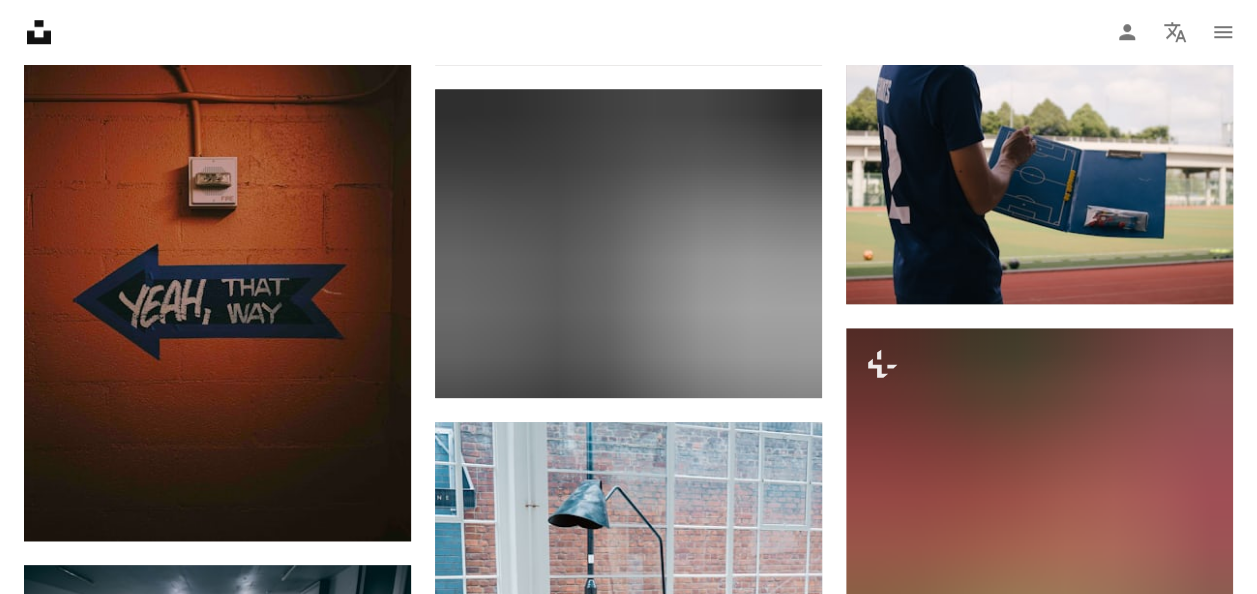 scroll, scrollTop: 813, scrollLeft: 0, axis: vertical 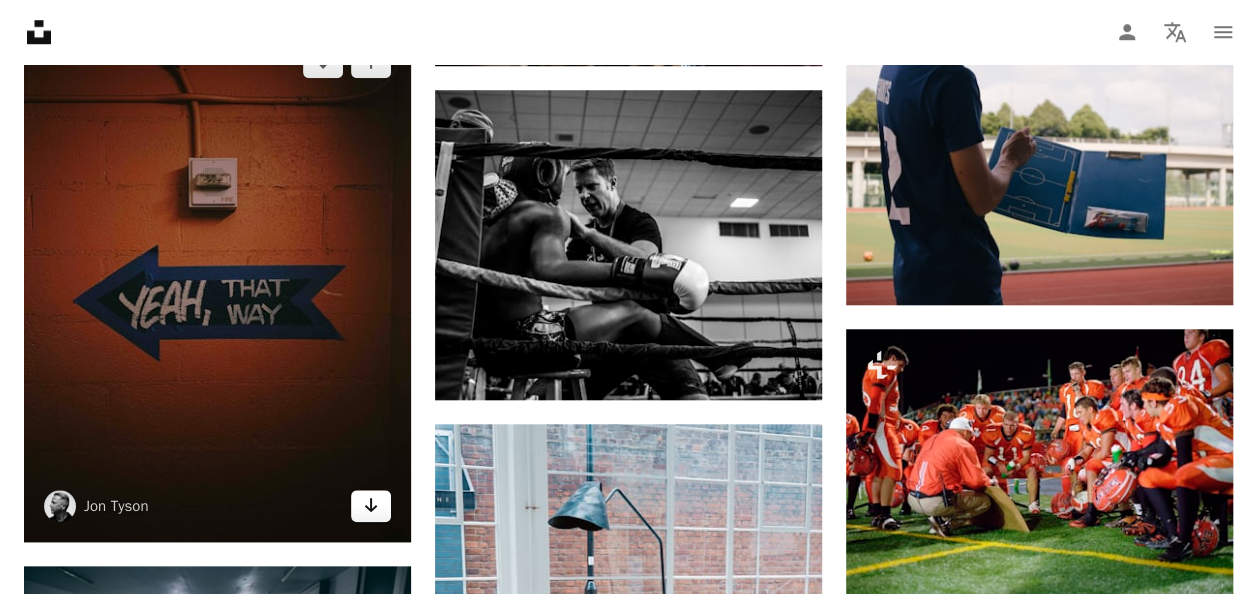 click 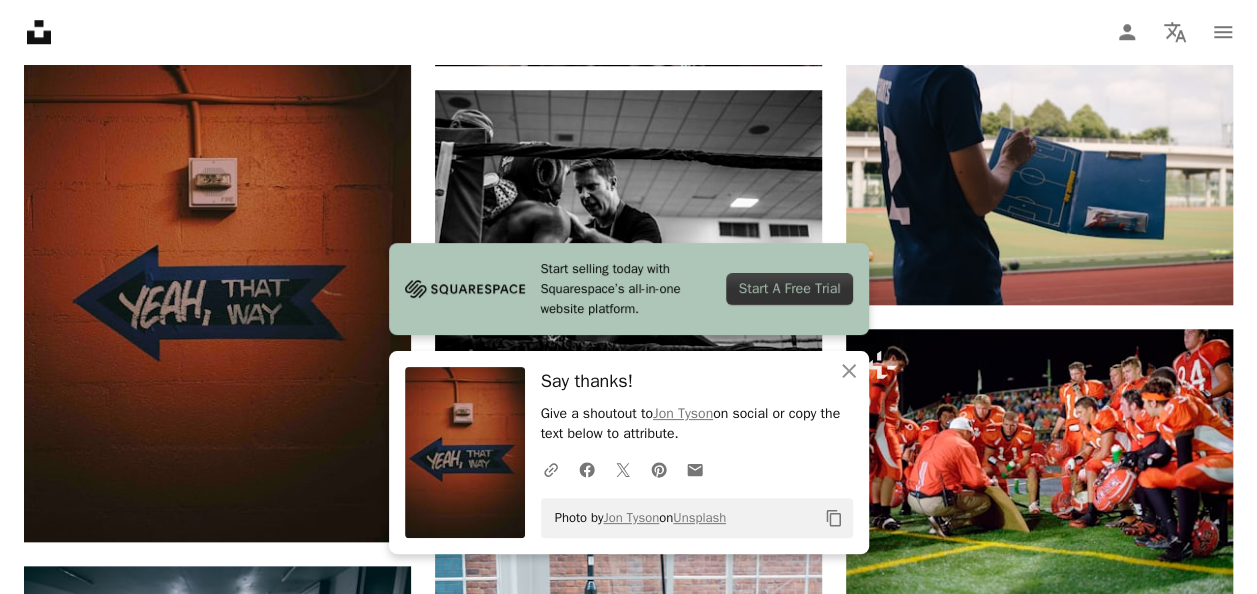 click on "A heart A plus sign [FIRST] [LAST] Arrow pointing down A heart A plus sign [FIRST] Available for hire A checkmark inside of a circle Arrow pointing down A heart A plus sign [FIRST] Available for hire A checkmark inside of a circle Arrow pointing down A heart A plus sign [FIRST] Available for hire A checkmark inside of a circle Arrow pointing down Plus sign for Unsplash+ A heart A plus sign [FIRST] For Unsplash+ A lock Purchase A heart A plus sign [FIRST] Arrow pointing down A heart A plus sign [FIRST] Available for hire A checkmark inside of a circle Arrow pointing down A heart A plus sign [FIRST] Available for hire A checkmark inside of a circle Arrow pointing down A heart A plus sign [FIRST] Arrow pointing down A heart A plus sign [FIRST] Arrow pointing down A heart A plus sign [FIRST] Available for hire A checkmark inside of a circle Arrow pointing down Design a unique, engaging website Start A Free Trial A heart A plus sign [FIRST] [LAST] Arrow pointing down" at bounding box center [628, 894] 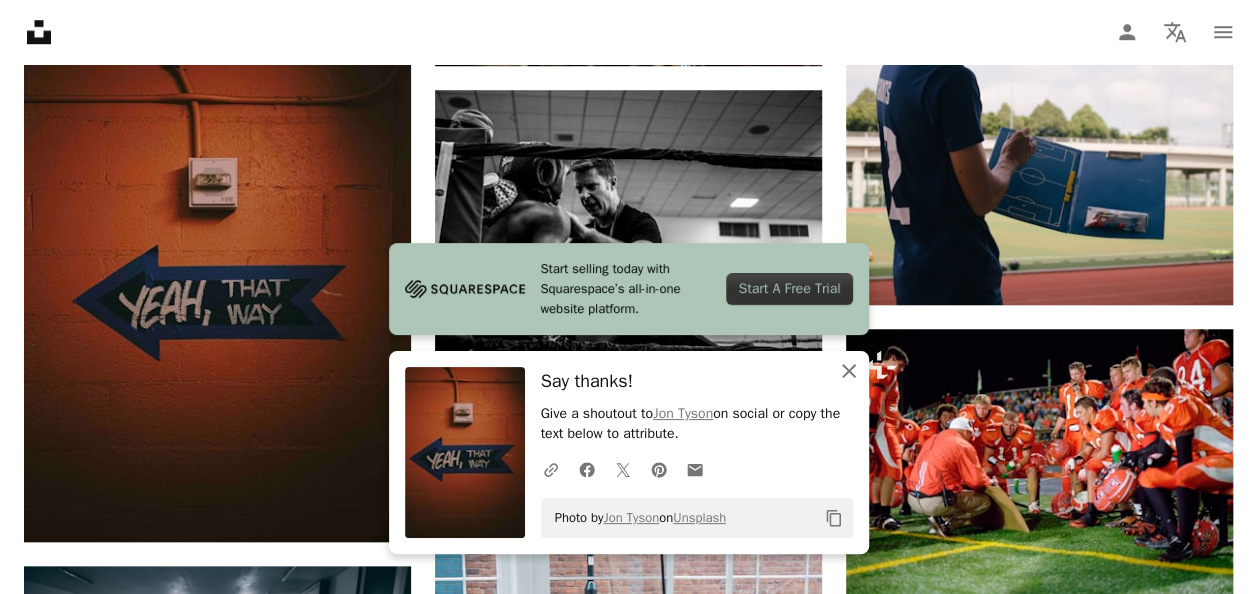 click 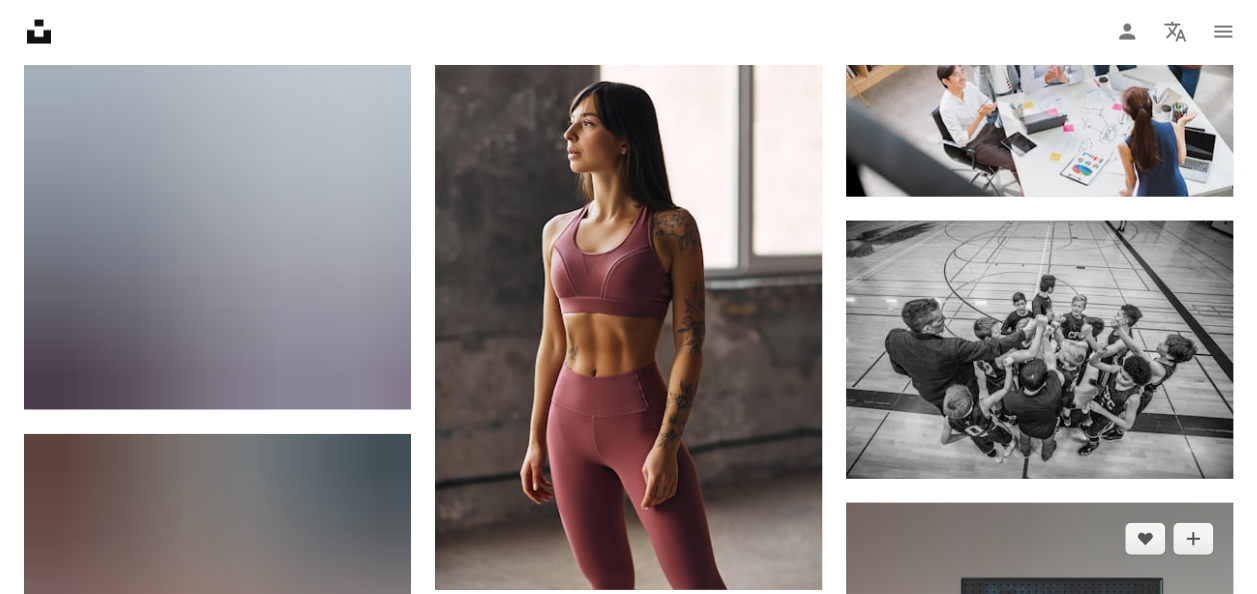 scroll, scrollTop: 2126, scrollLeft: 0, axis: vertical 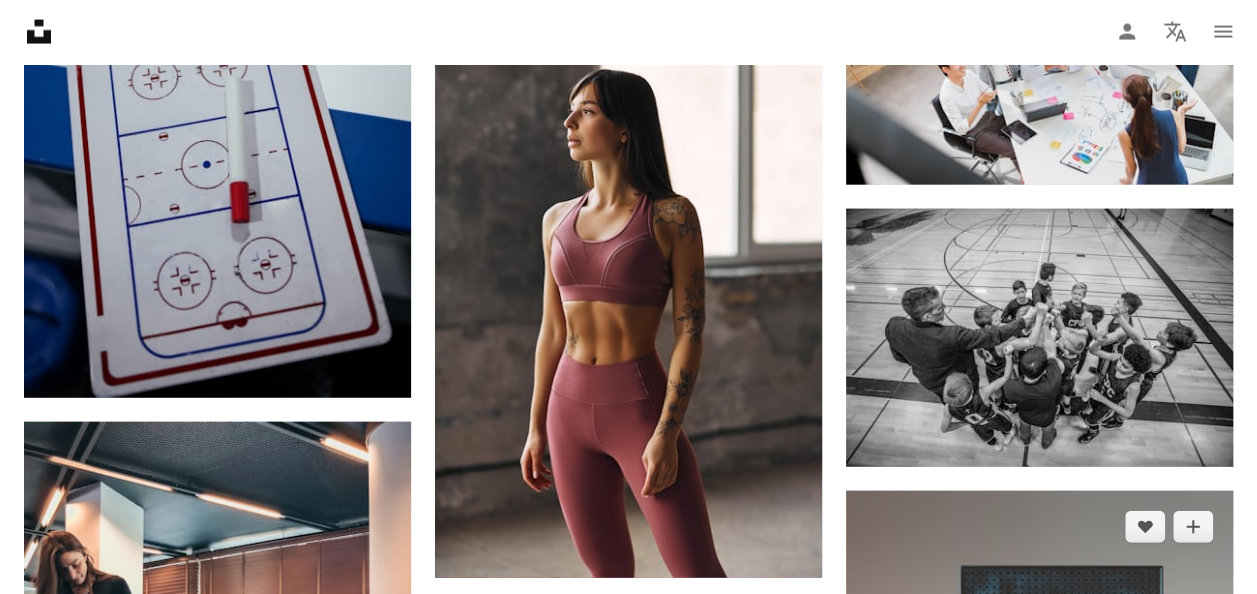click 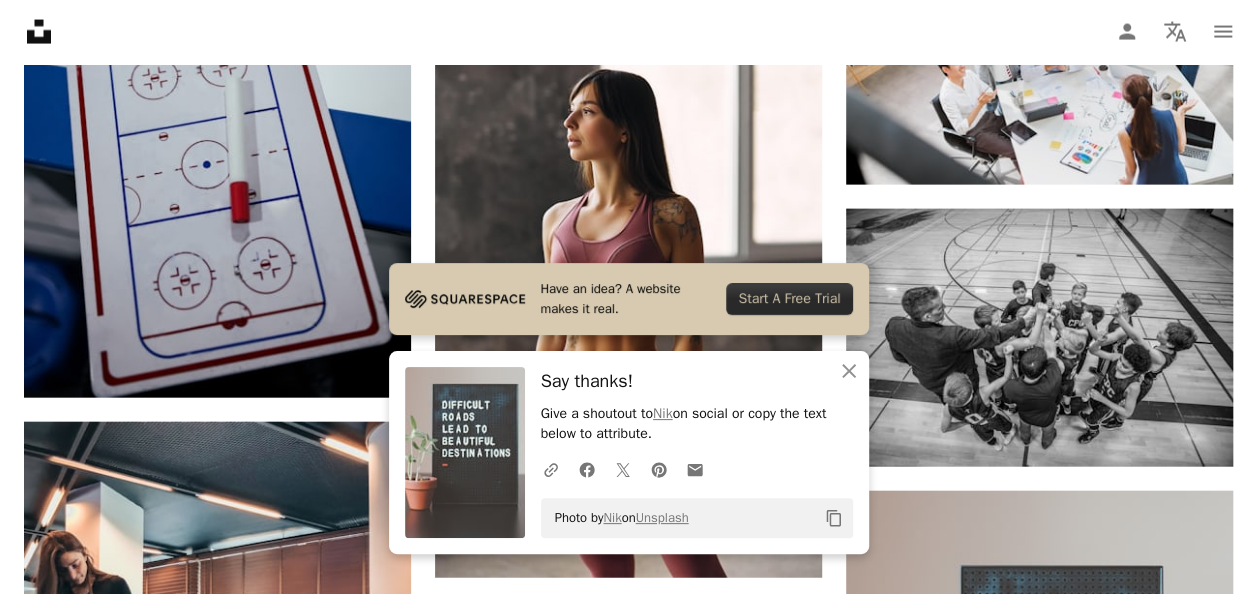 click on "A heart A plus sign [FIRST] [LAST] Arrow pointing down A heart A plus sign [FIRST] Available for hire A checkmark inside of a circle Arrow pointing down A heart A plus sign [FIRST] Available for hire A checkmark inside of a circle Arrow pointing down A heart A plus sign [FIRST] Available for hire A checkmark inside of a circle Arrow pointing down Plus sign for Unsplash+ A heart A plus sign [FIRST] For Unsplash+ A lock Purchase A heart A plus sign [FIRST] Arrow pointing down A heart A plus sign [FIRST] Available for hire A checkmark inside of a circle Arrow pointing down A heart A plus sign [FIRST] Available for hire A checkmark inside of a circle Arrow pointing down A heart A plus sign [FIRST] Arrow pointing down A heart A plus sign [FIRST] Arrow pointing down A heart A plus sign [FIRST] Available for hire A checkmark inside of a circle Arrow pointing down Design a unique, engaging website Start A Free Trial A heart A plus sign [FIRST] [LAST] Arrow pointing down" at bounding box center [628, -419] 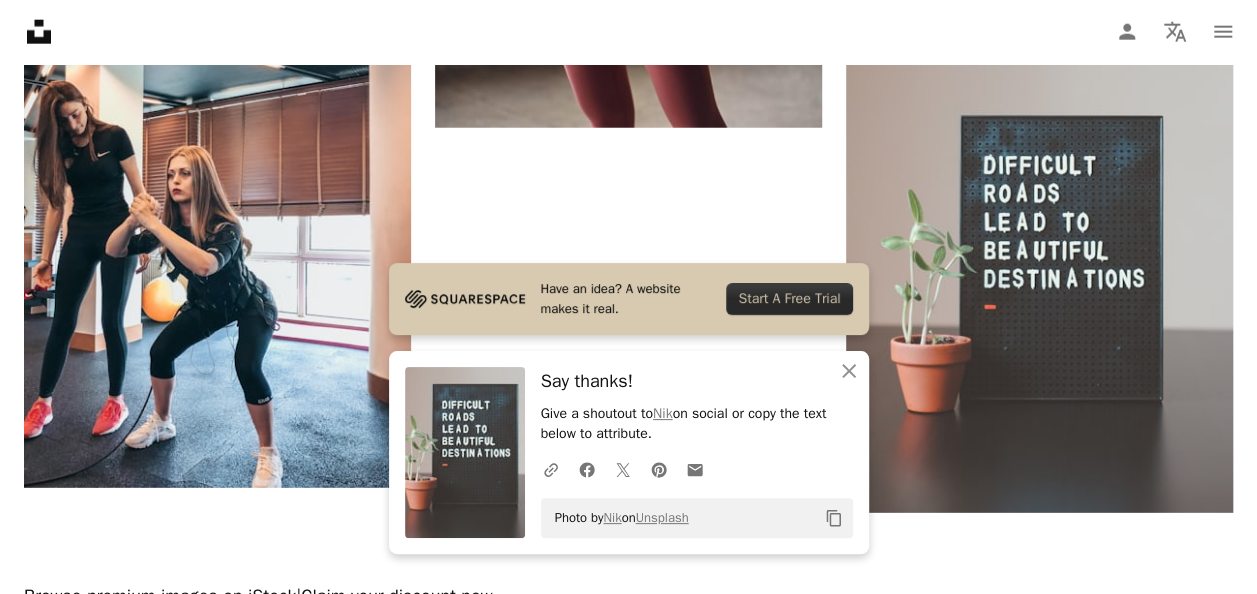 scroll, scrollTop: 2913, scrollLeft: 0, axis: vertical 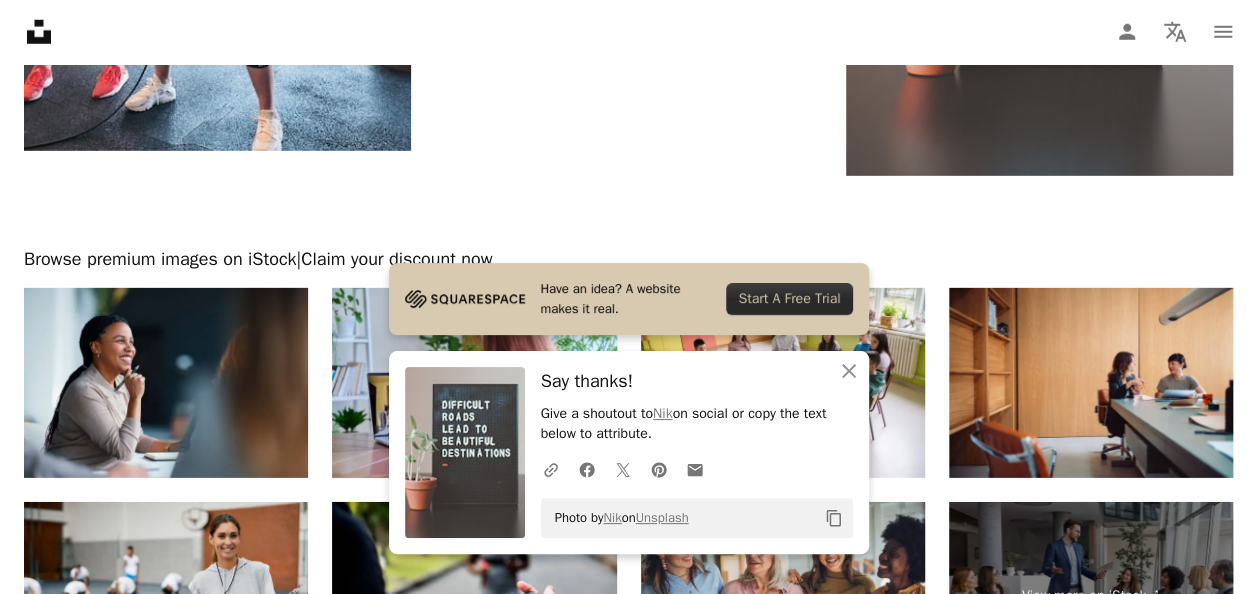 click on "Load more" at bounding box center [628, 803] 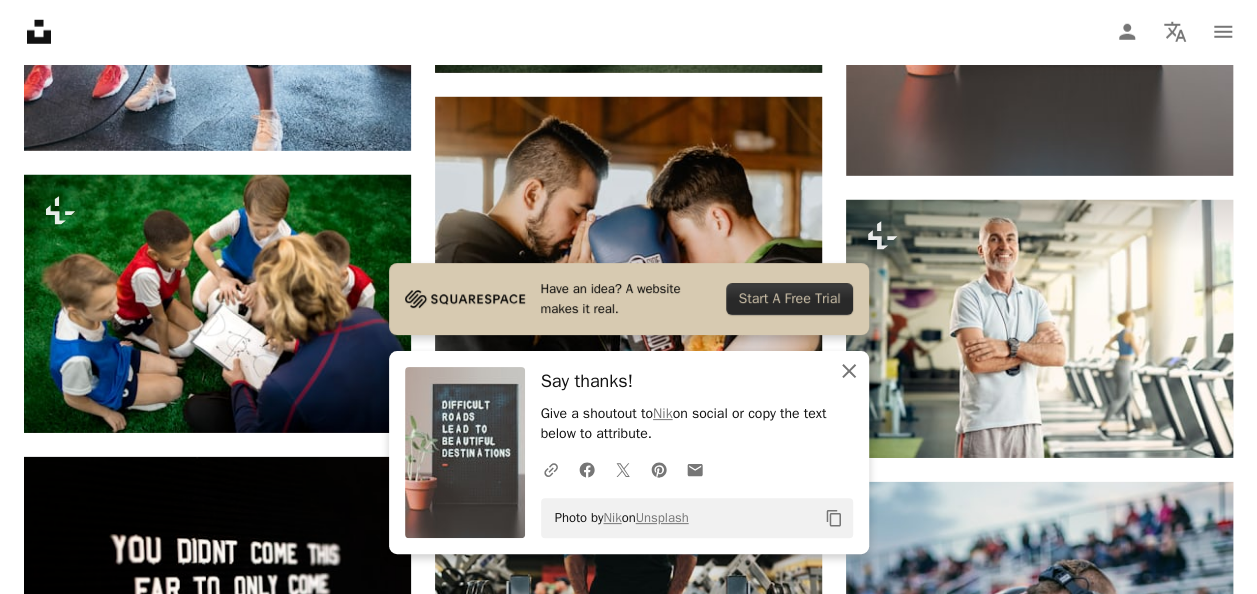 click on "An X shape" 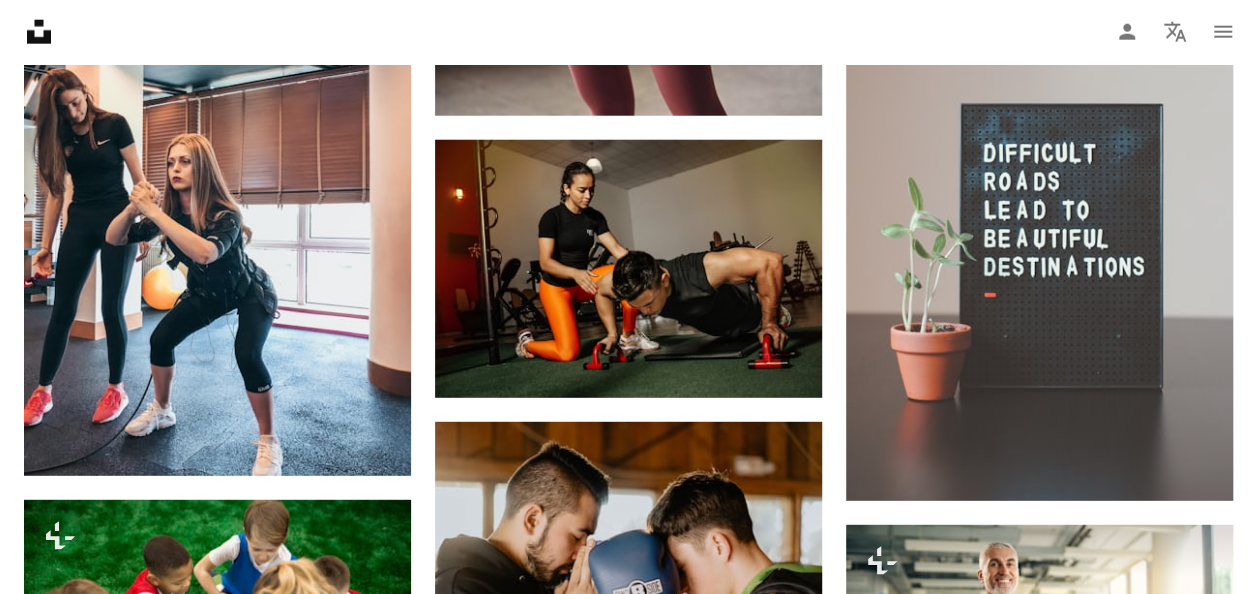 scroll, scrollTop: 2587, scrollLeft: 0, axis: vertical 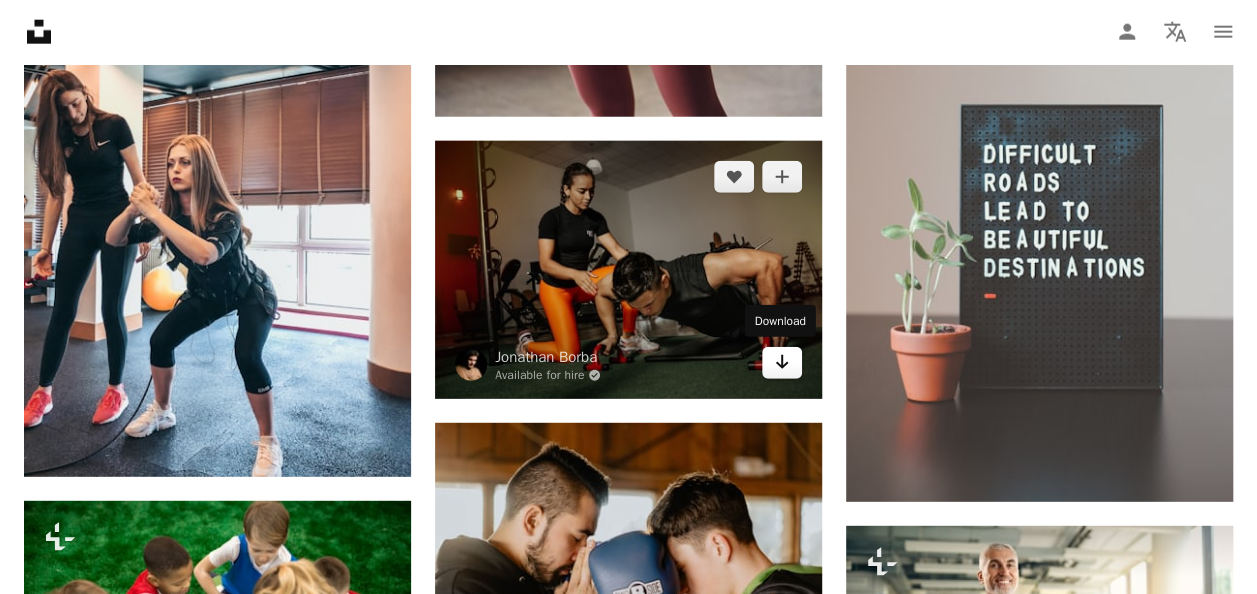 click on "Arrow pointing down" 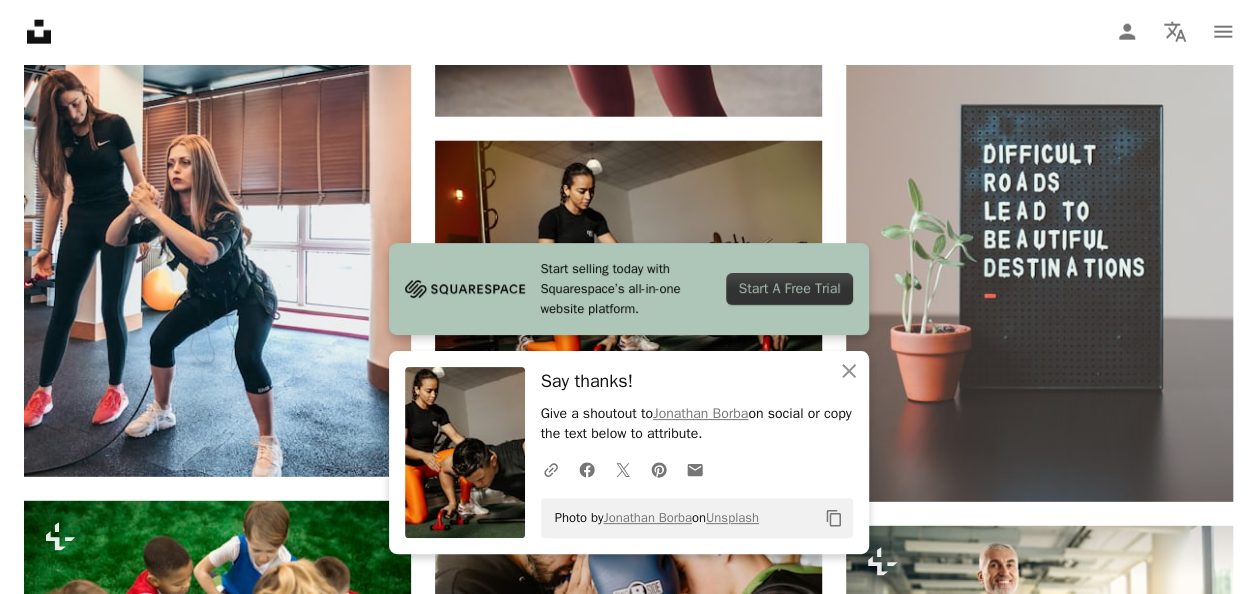 click on "A heart A plus sign [FIRST] [LAST] Arrow pointing down A heart A plus sign [FIRST] [LAST] Arrow pointing down A heart A plus sign [FIRST] [LAST] Arrow pointing down A heart A plus sign [FIRST] Arrow pointing down A heart A plus sign [FIRST] Arrow pointing down Plus sign for Unsplash+ A heart A plus sign [FIRST] [LAST] For Unsplash+ A lock Purchase A heart A plus sign [FIRST] [LAST] Arrow pointing down Plus sign for Unsplash+ A heart A plus sign [FIRST] [LAST] Arrow pointing down Plus sign for Unsplash+ A heart A plus sign [FIRST] [LAST] Arrow pointing down A heart A plus sign [FIRST] [LAST] Arrow pointing down Plus sign for Unsplash+ A heart A plus sign [FIRST] [LAST] For Unsplash+ A lock Purchase –– ––– ––– –– ––– – –– ––– –– –– –––– –– Build your website your way. Get started A heart A plus sign [FIRST] [LAST] Arrow pointing down A heart A plus sign [FIRST] [LAST] Arrow pointing down A heart A plus sign [FIRST] [LAST] A heart" at bounding box center [628, 430] 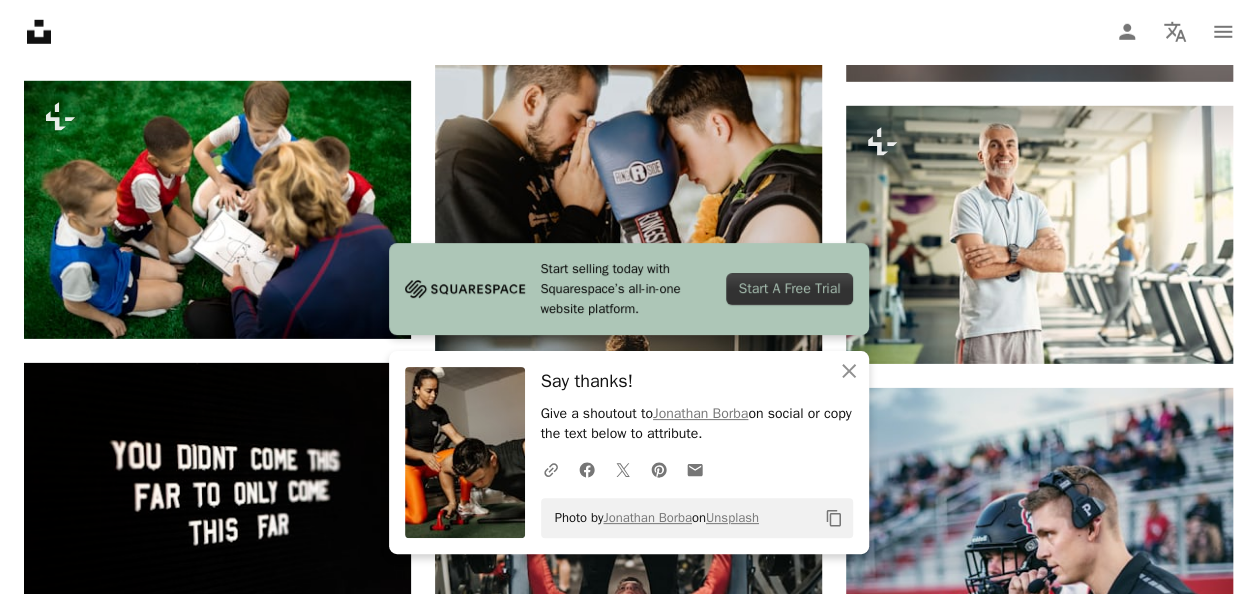 scroll, scrollTop: 3013, scrollLeft: 0, axis: vertical 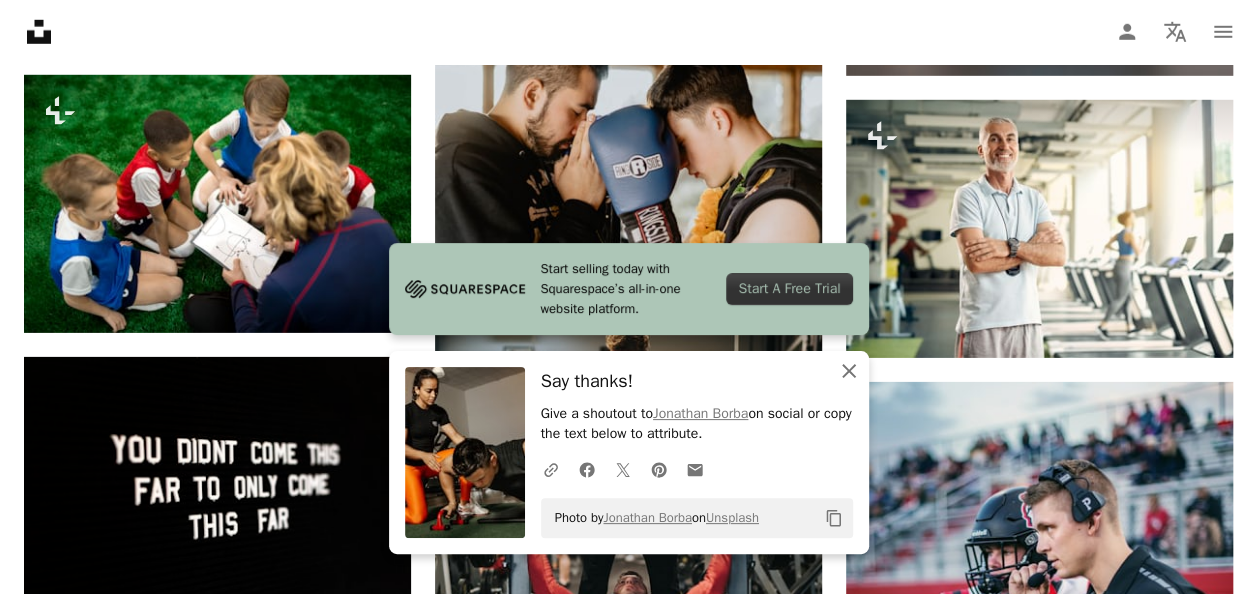 click 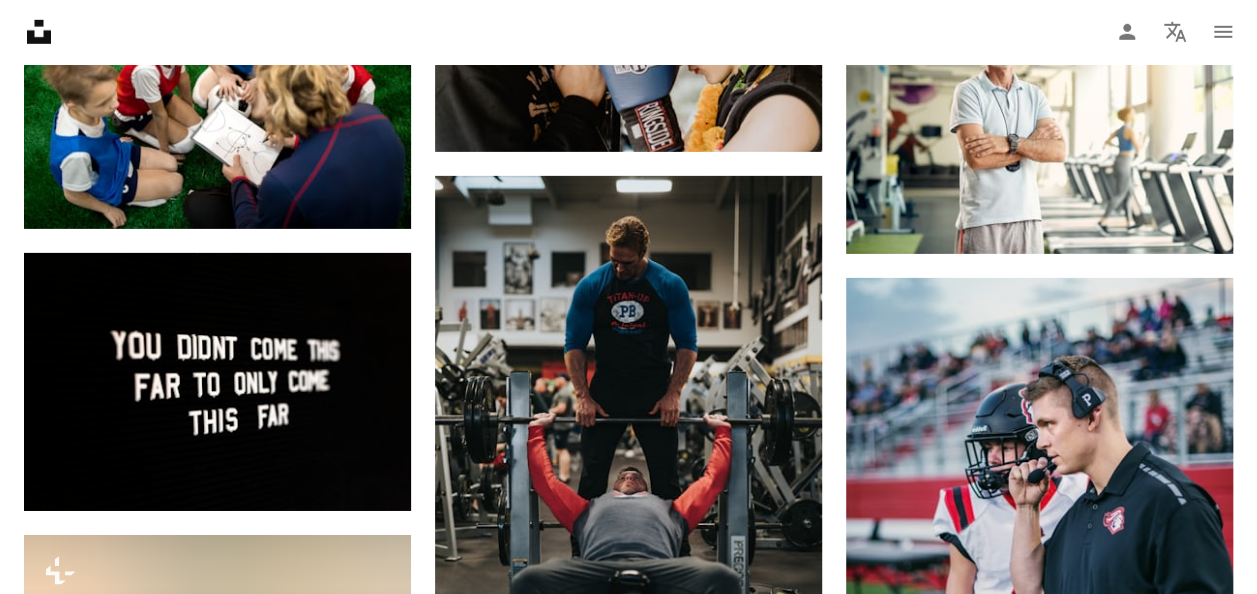scroll, scrollTop: 3313, scrollLeft: 0, axis: vertical 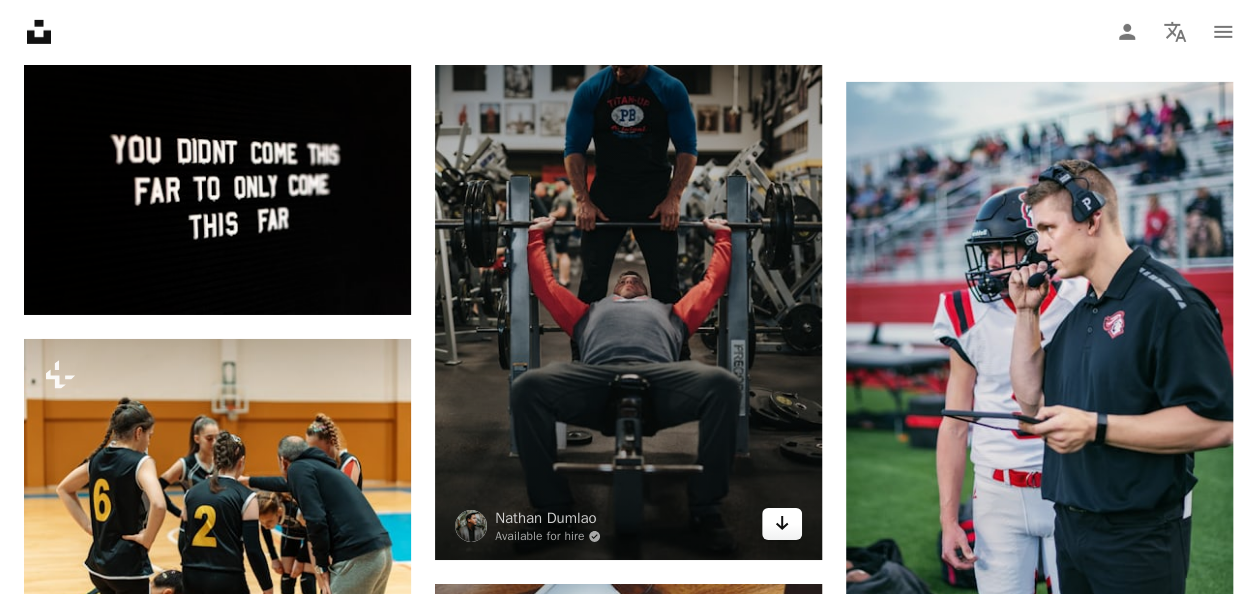 click 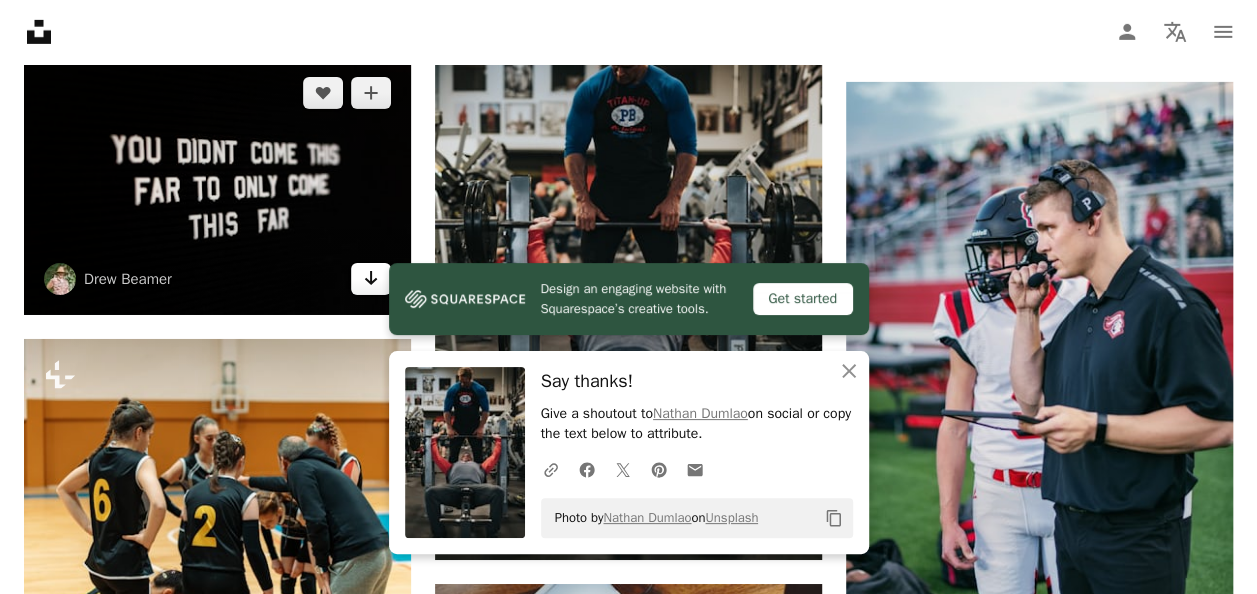 click 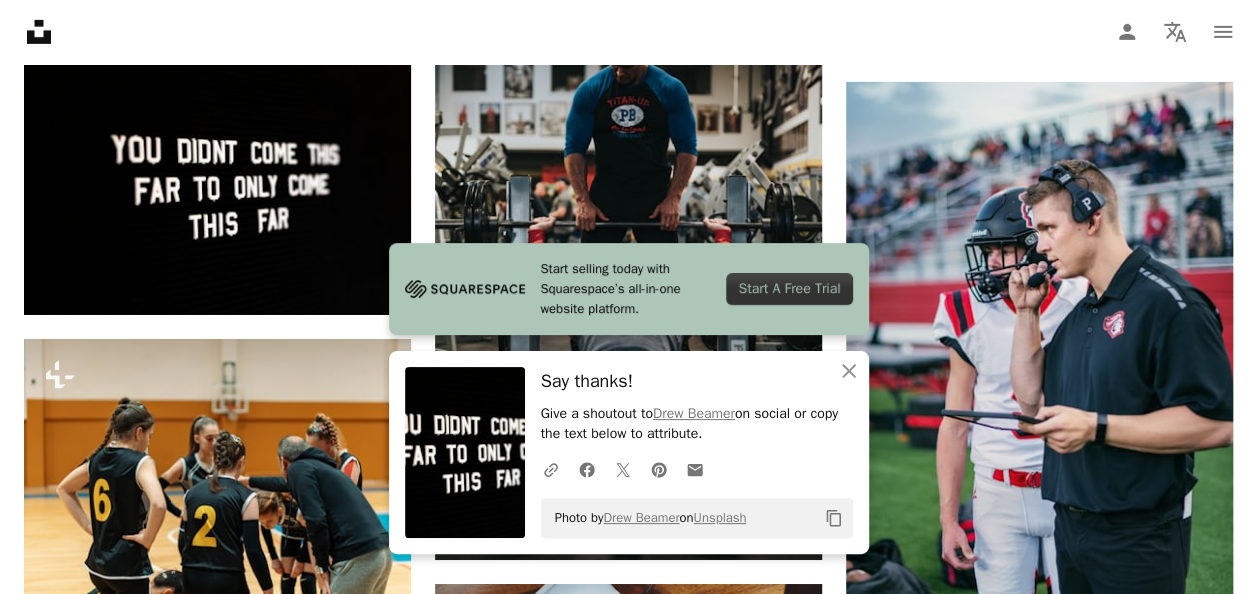 click on "A heart A plus sign [FIRST] [LAST] Arrow pointing down A heart A plus sign [FIRST] [LAST] Arrow pointing down A heart A plus sign [FIRST] [LAST] Arrow pointing down A heart A plus sign [FIRST] Arrow pointing down A heart A plus sign [FIRST] Arrow pointing down Plus sign for Unsplash+ A heart A plus sign [FIRST] [LAST] For Unsplash+ A lock Purchase A heart A plus sign [FIRST] [LAST] Arrow pointing down Plus sign for Unsplash+ A heart A plus sign [FIRST] [LAST] Arrow pointing down Plus sign for Unsplash+ A heart A plus sign [FIRST] [LAST] Arrow pointing down A heart A plus sign [FIRST] [LAST] Arrow pointing down Plus sign for Unsplash+ A heart A plus sign [FIRST] [LAST] For Unsplash+ A lock Purchase –– ––– ––– –– ––– – –– ––– –– –– –––– –– Build your website your way. Get started A heart A plus sign [FIRST] [LAST] Arrow pointing down A heart A plus sign [FIRST] [LAST] Arrow pointing down A heart A plus sign [FIRST] [LAST] A heart" at bounding box center [628, 1148] 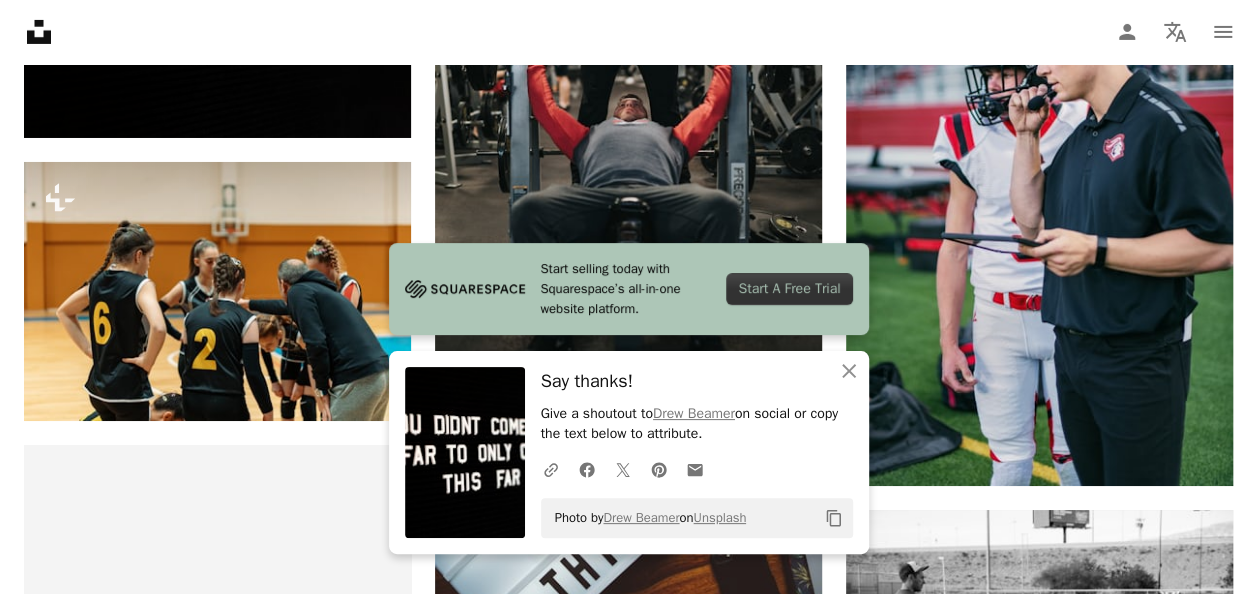 scroll, scrollTop: 3497, scrollLeft: 0, axis: vertical 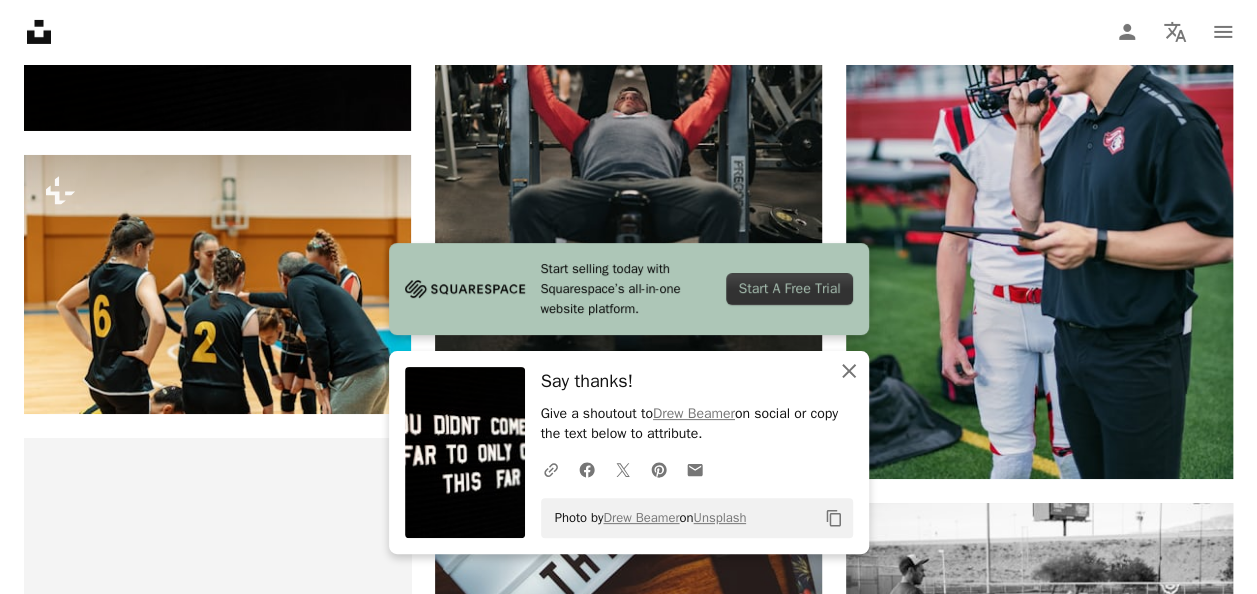 click on "An X shape" 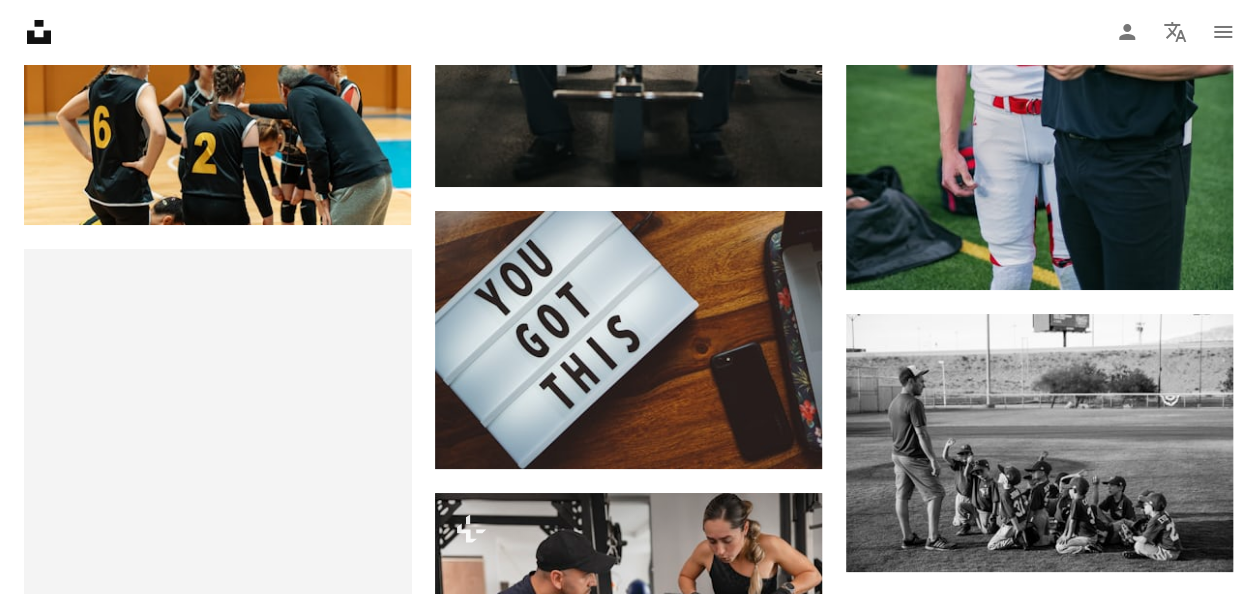 scroll, scrollTop: 3767, scrollLeft: 0, axis: vertical 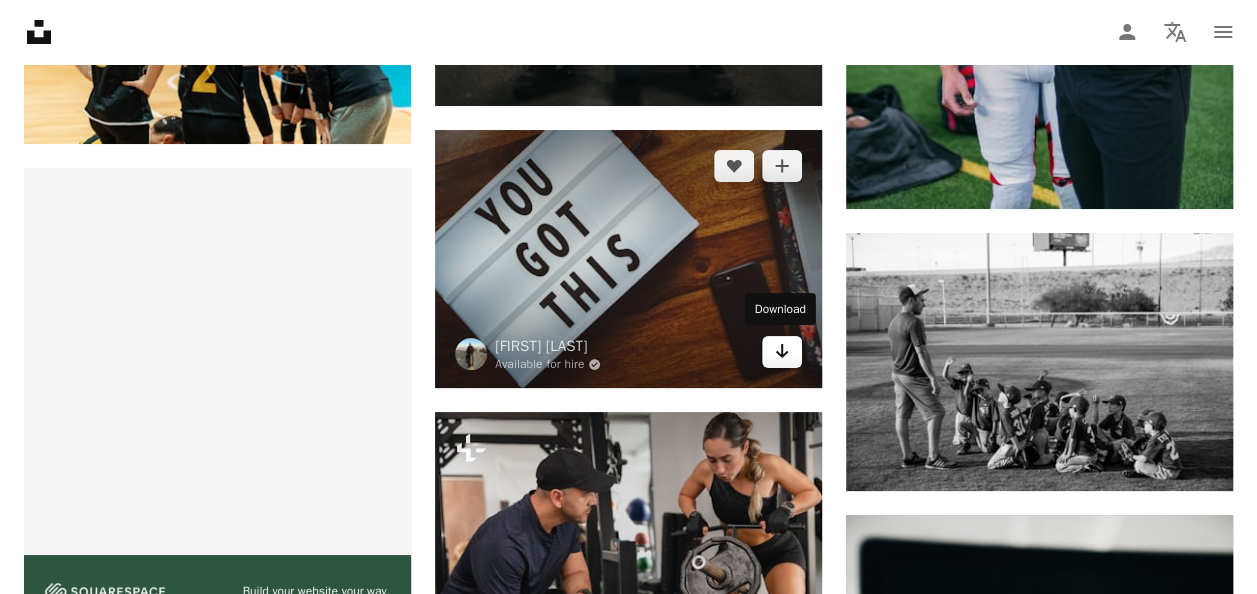 click 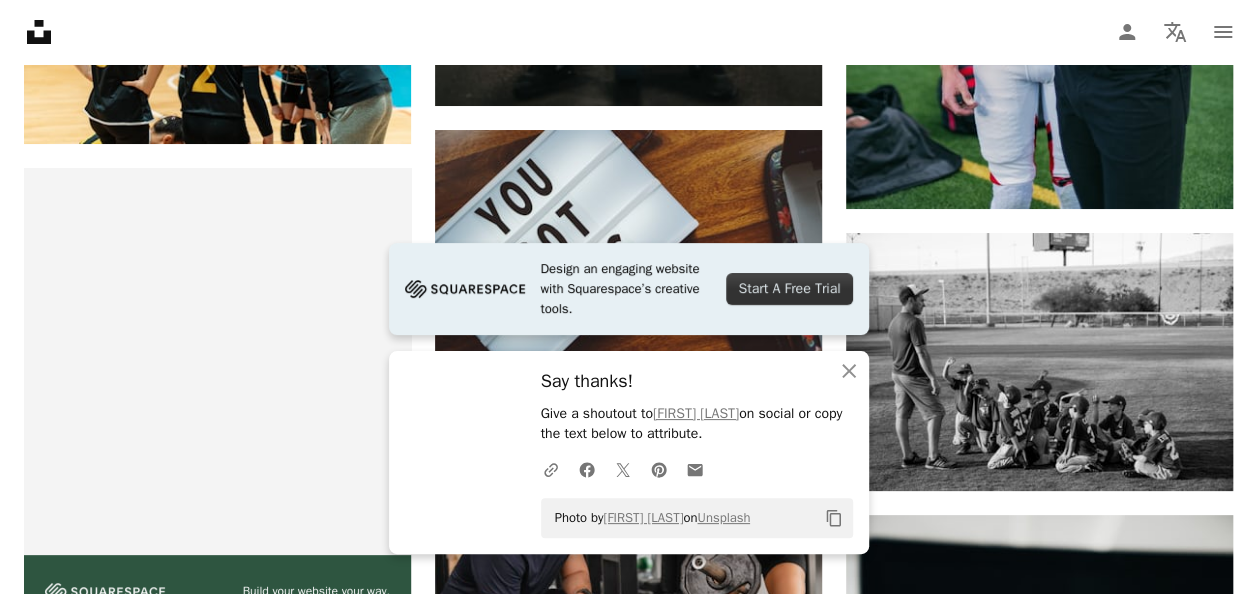 click on "A heart A plus sign [FIRST] [LAST] Arrow pointing down A heart A plus sign [FIRST] [LAST] Arrow pointing down A heart A plus sign [FIRST] [LAST] Arrow pointing down A heart A plus sign [FIRST] Arrow pointing down A heart A plus sign [FIRST] Arrow pointing down Plus sign for Unsplash+ A heart A plus sign [FIRST] [LAST] For Unsplash+ A lock Purchase A heart A plus sign [FIRST] [LAST] Arrow pointing down Plus sign for Unsplash+ A heart A plus sign [FIRST] [LAST] Arrow pointing down Plus sign for Unsplash+ A heart A plus sign [FIRST] [LAST] Arrow pointing down A heart A plus sign [FIRST] [LAST] Arrow pointing down Plus sign for Unsplash+ A heart A plus sign [FIRST] [LAST] For Unsplash+ A lock Purchase –– ––– ––– –– ––– – –– ––– –– –– –––– –– Build your website your way. Get started A heart A plus sign [FIRST] [LAST] Arrow pointing down A heart A plus sign [FIRST] [LAST] Arrow pointing down A heart A plus sign [FIRST] [LAST] A heart" at bounding box center [628, 694] 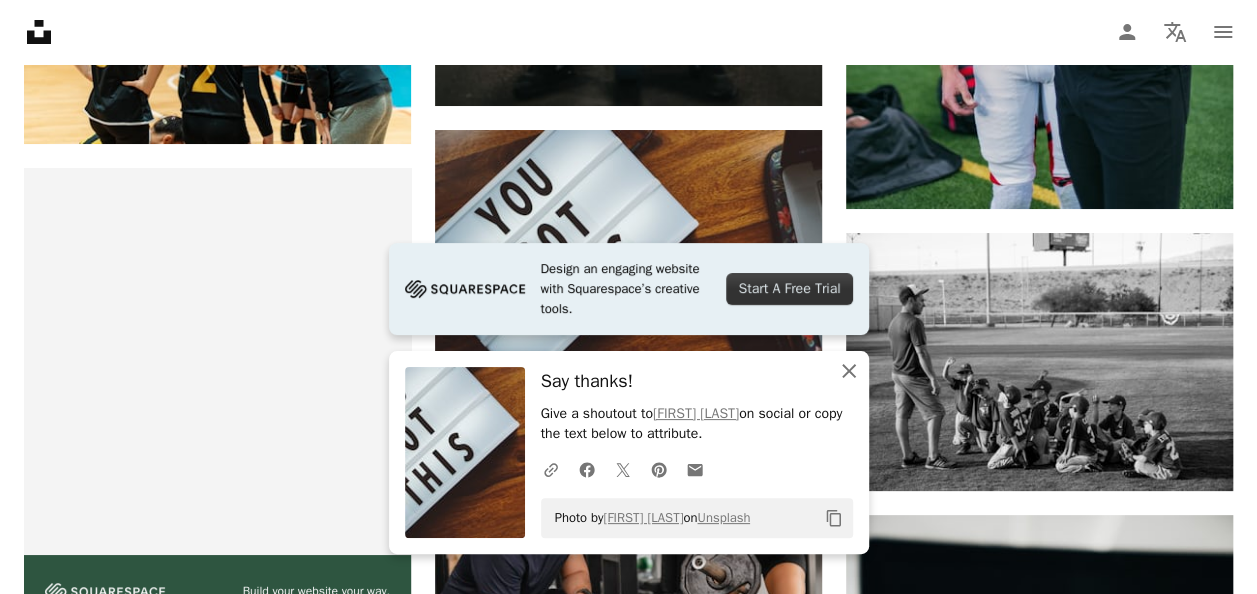 click on "An X shape" 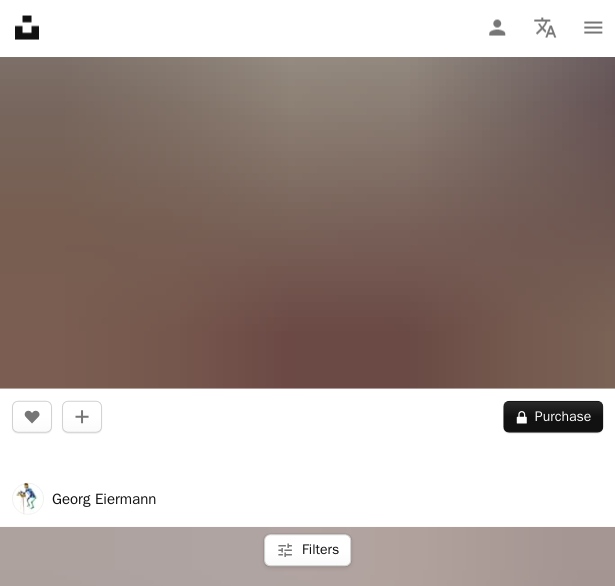 scroll, scrollTop: 236396, scrollLeft: 0, axis: vertical 